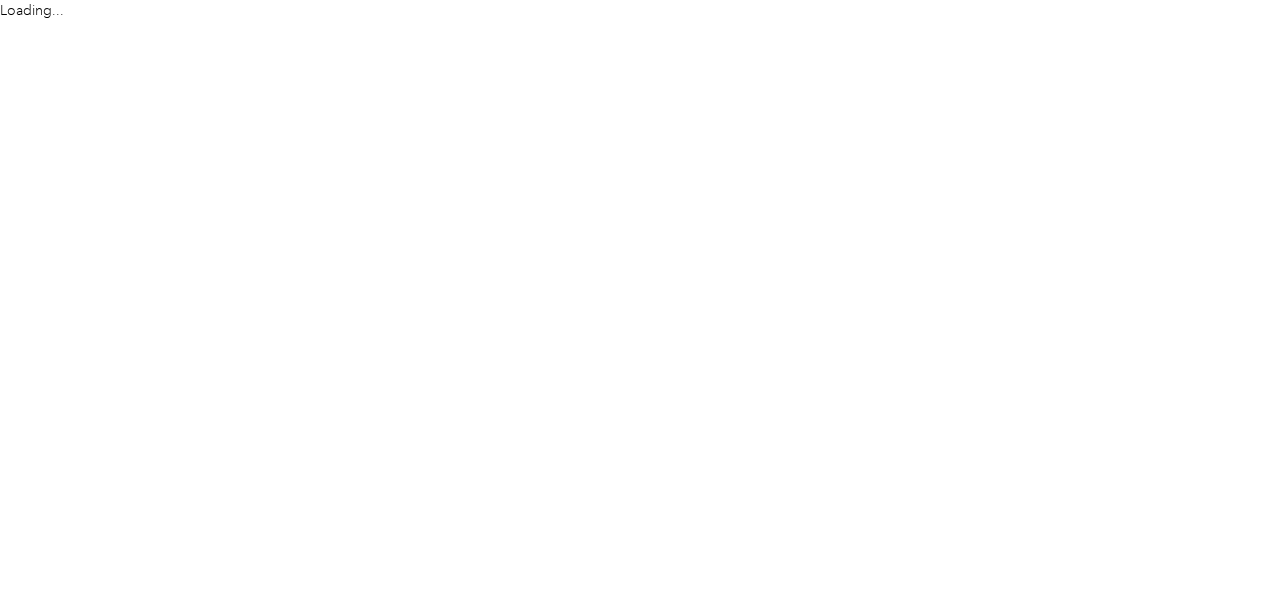 scroll, scrollTop: 0, scrollLeft: 0, axis: both 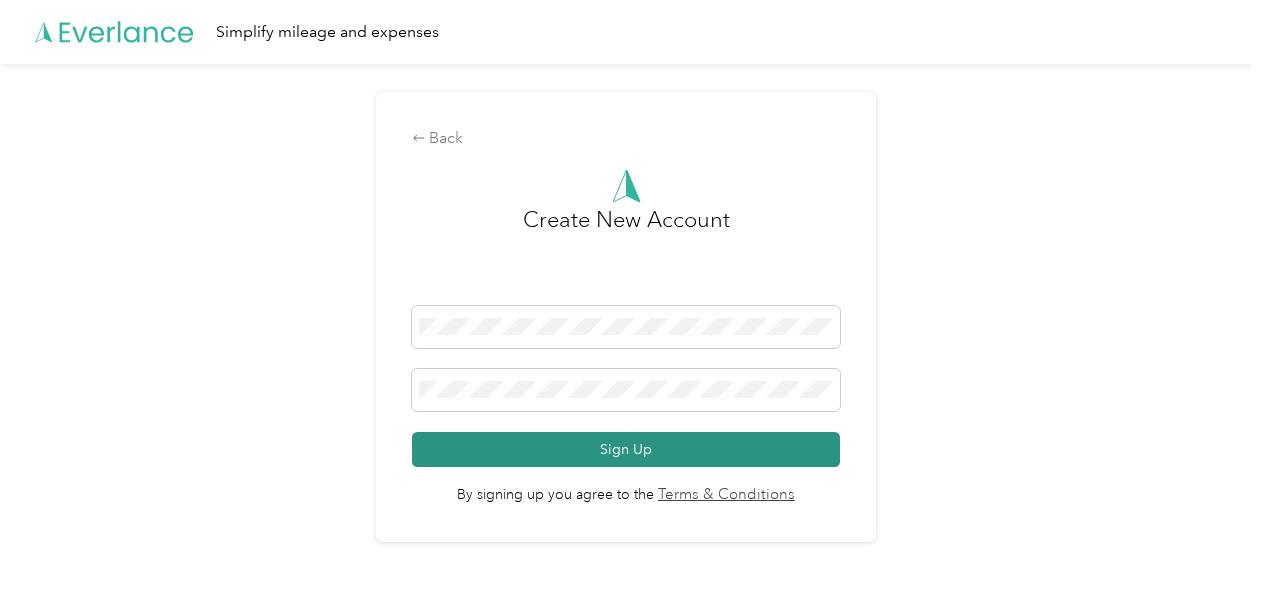 click on "Sign Up" at bounding box center [626, 449] 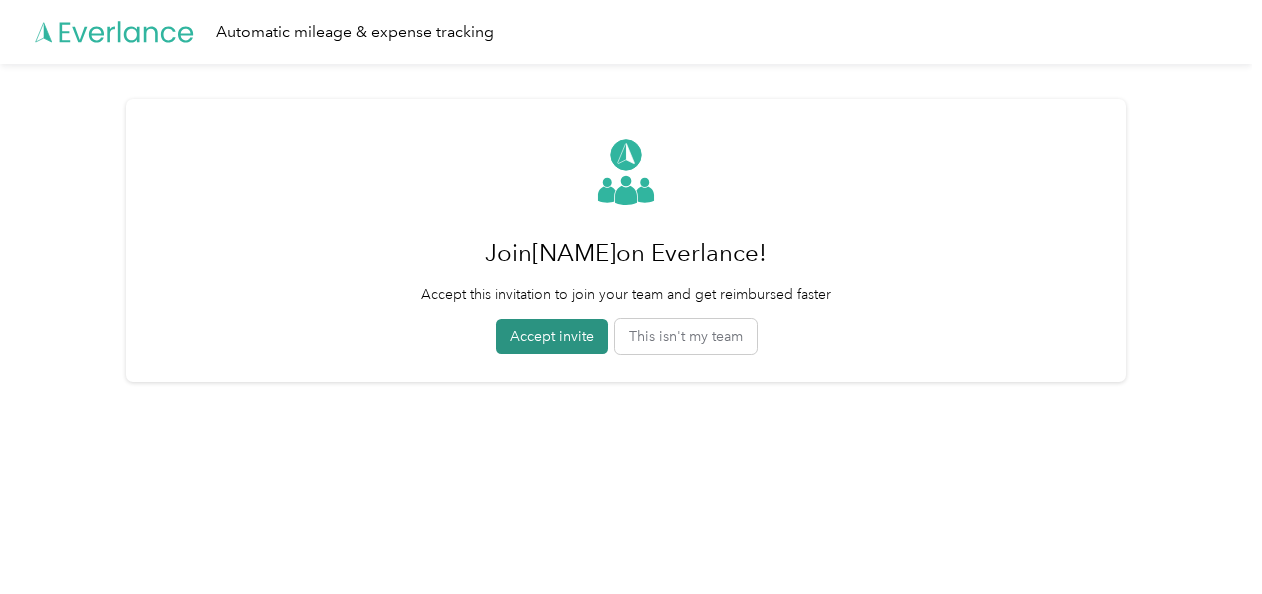 click on "Accept invite" at bounding box center [552, 336] 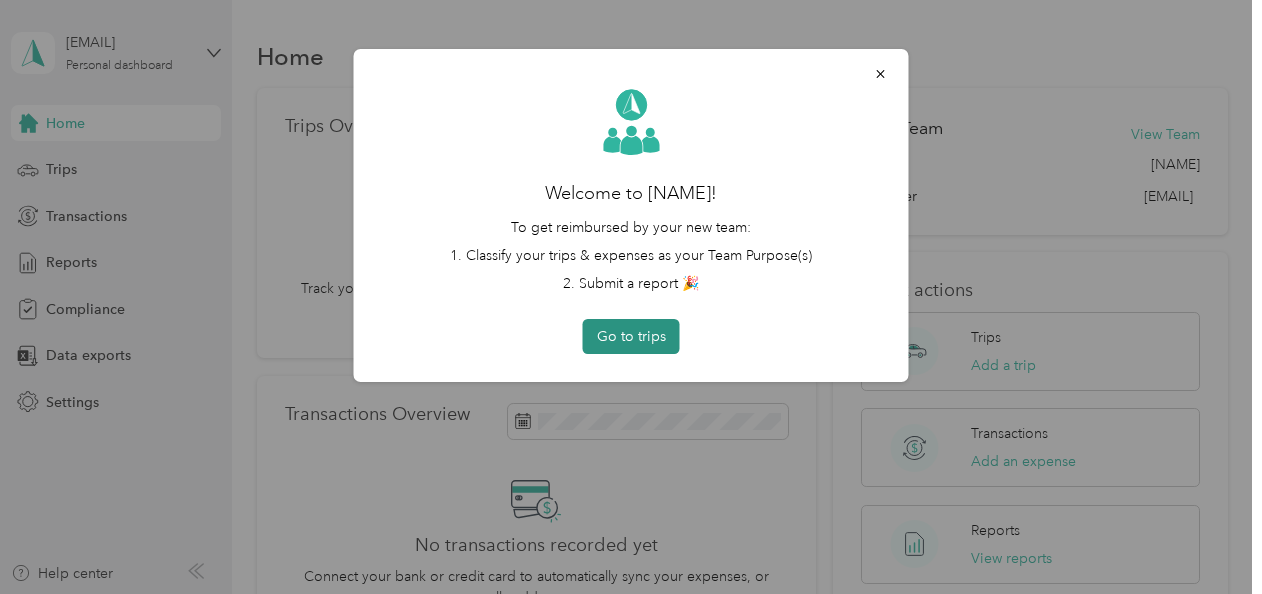 click on "Go to trips" at bounding box center [631, 336] 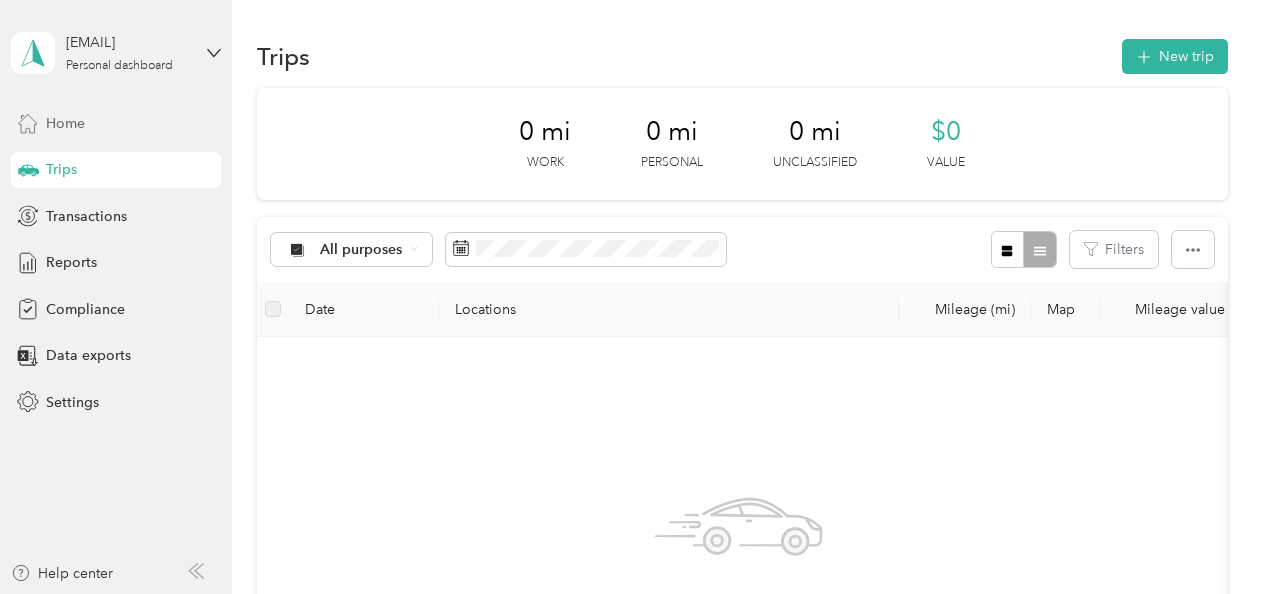 click on "Home" at bounding box center (65, 123) 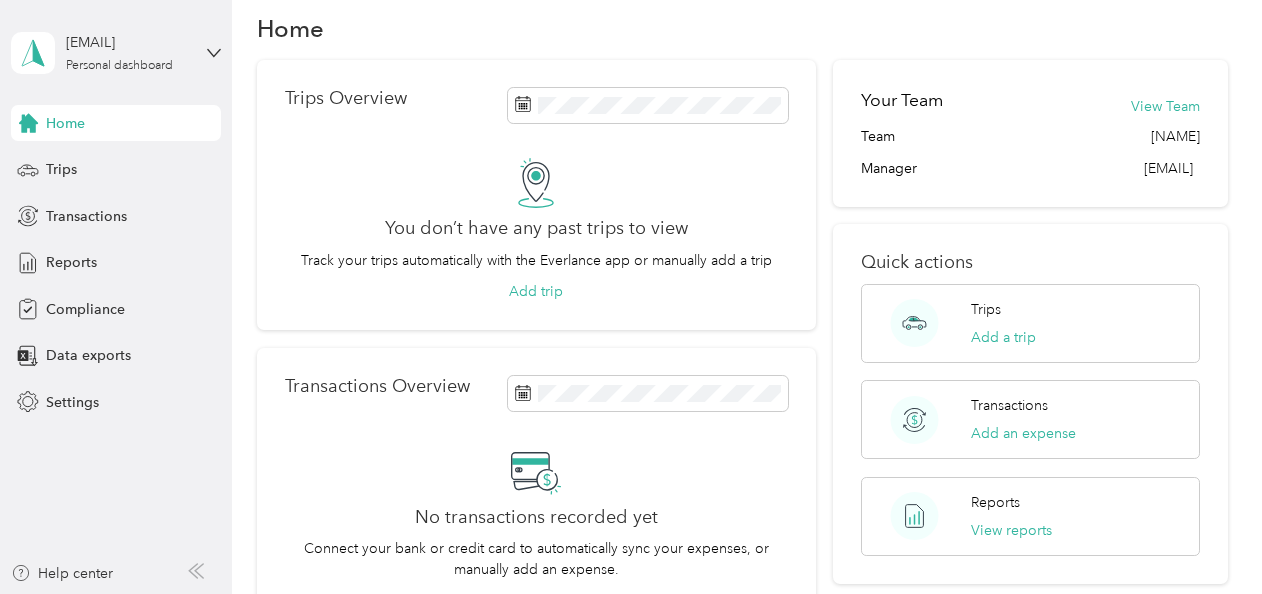 scroll, scrollTop: 31, scrollLeft: 0, axis: vertical 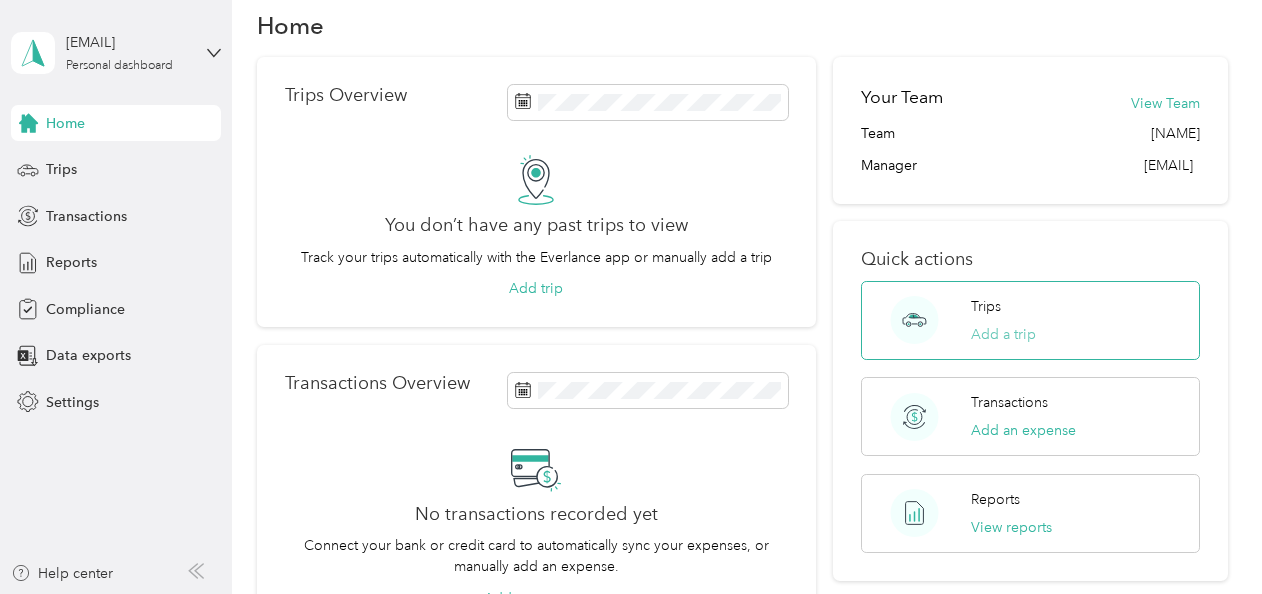 click on "Add a trip" at bounding box center [1003, 334] 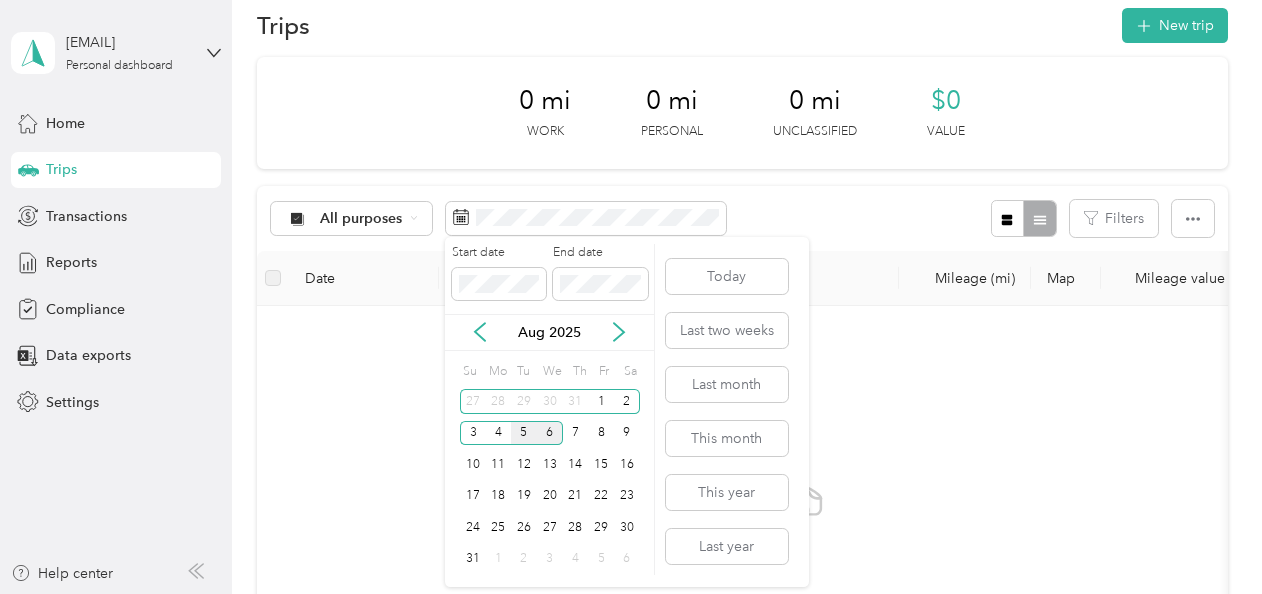 click on "5" at bounding box center [524, 433] 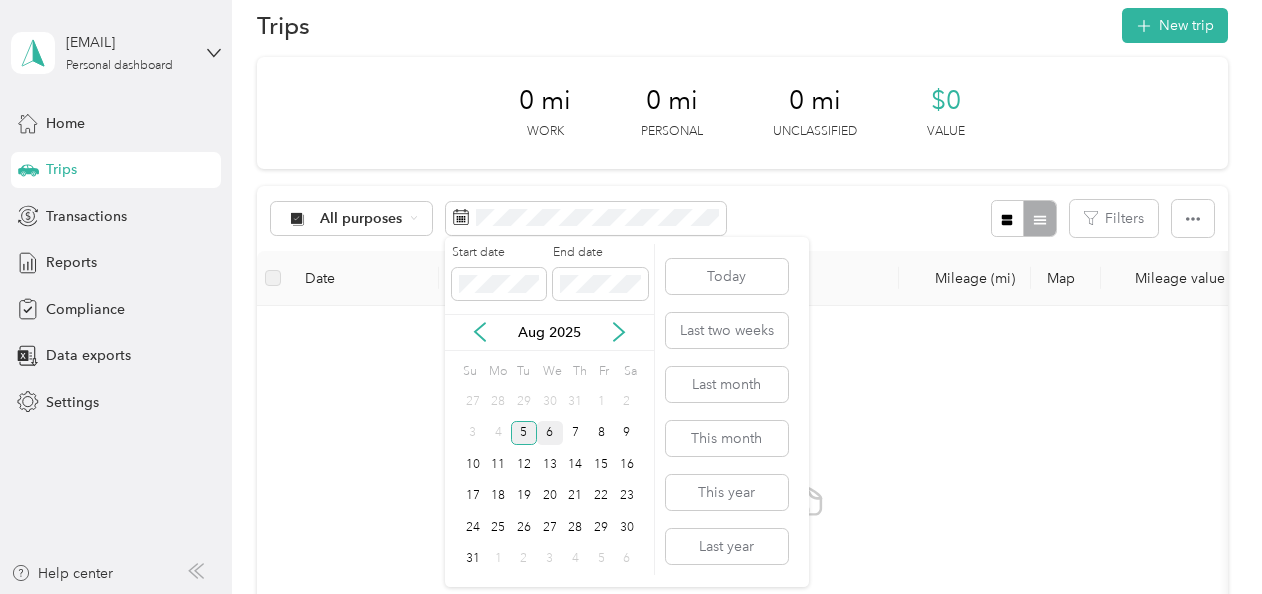 click on "5" at bounding box center (524, 433) 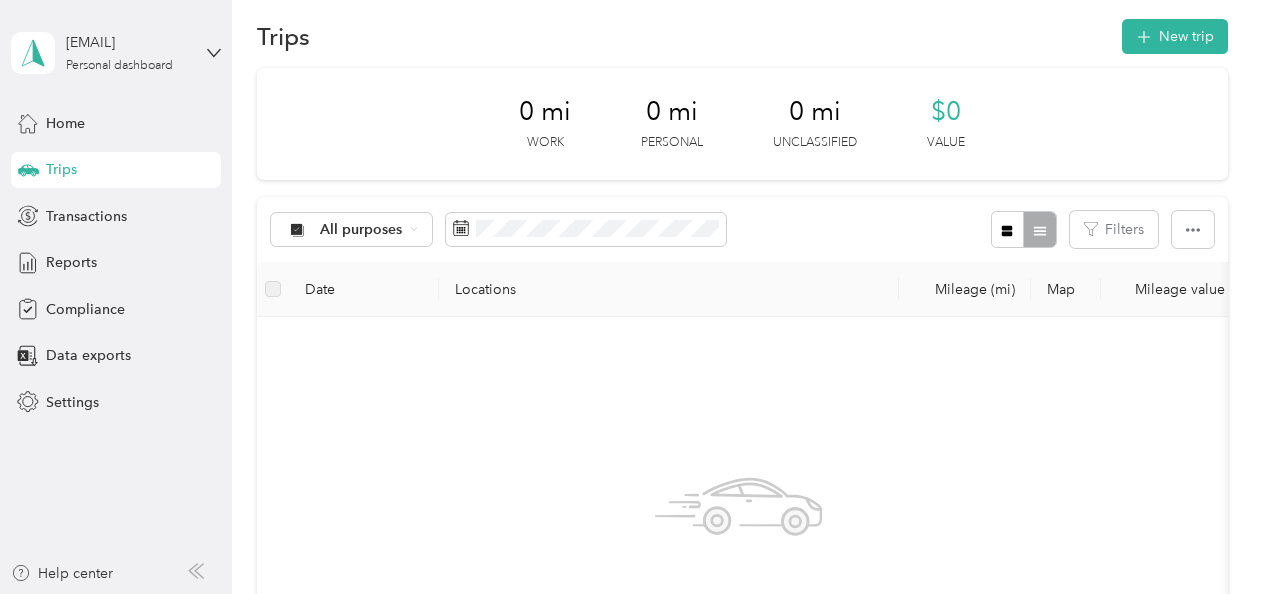 scroll, scrollTop: 0, scrollLeft: 0, axis: both 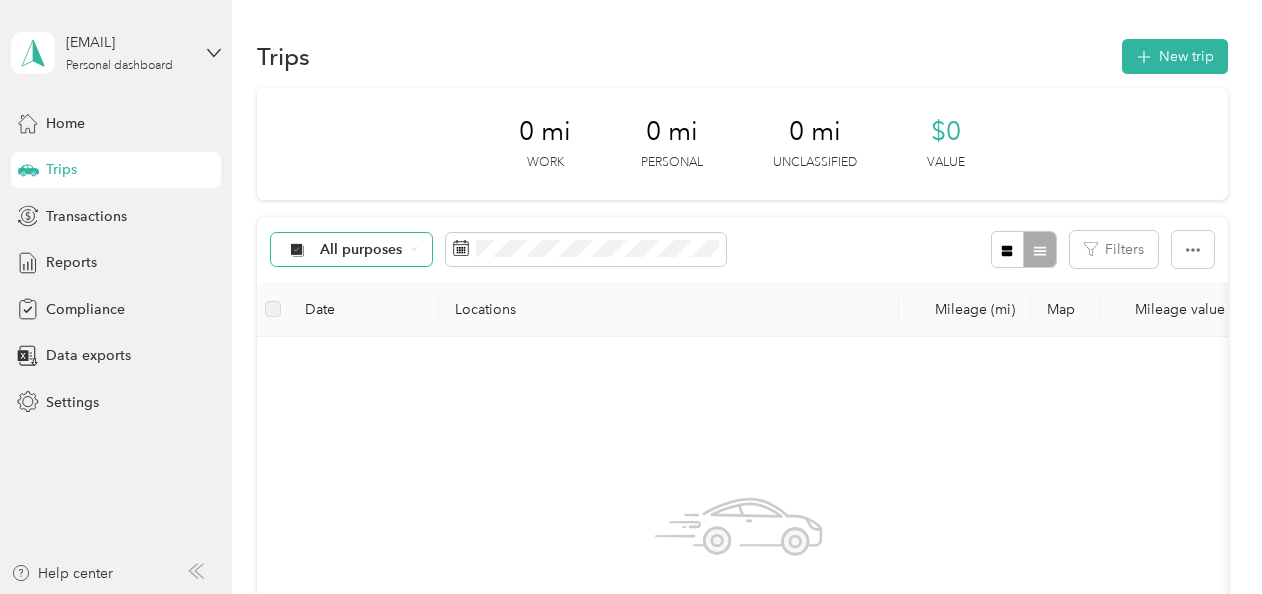 click on "All purposes" at bounding box center (361, 250) 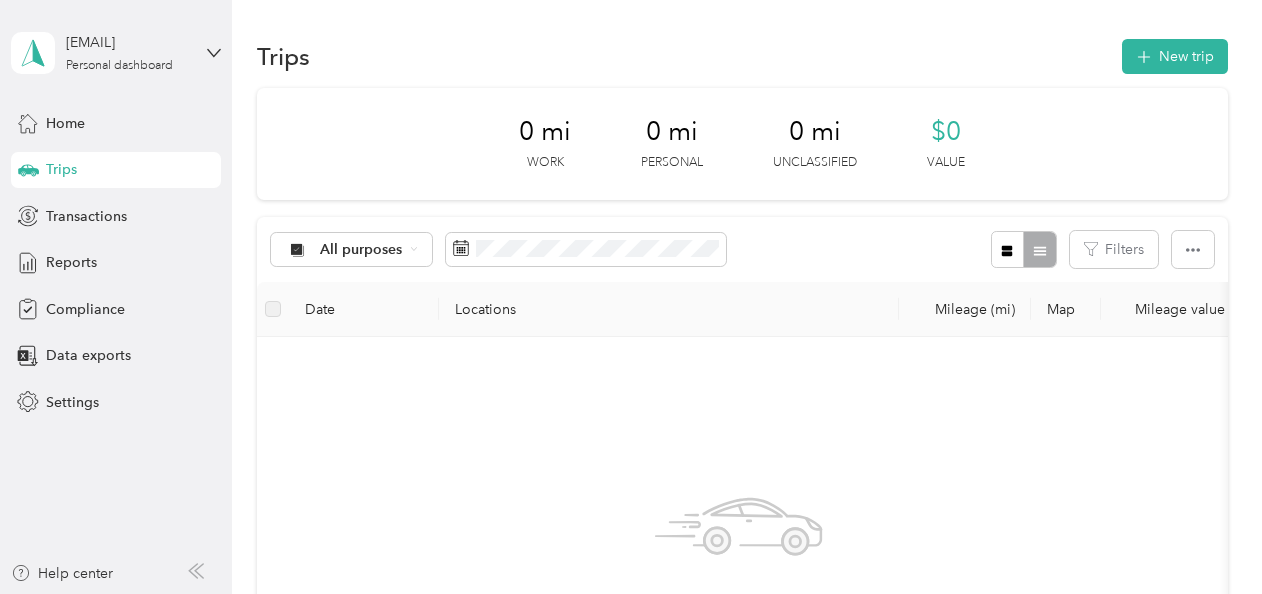 click on "All purposes Unclassified Sales Call Personal" at bounding box center [351, 327] 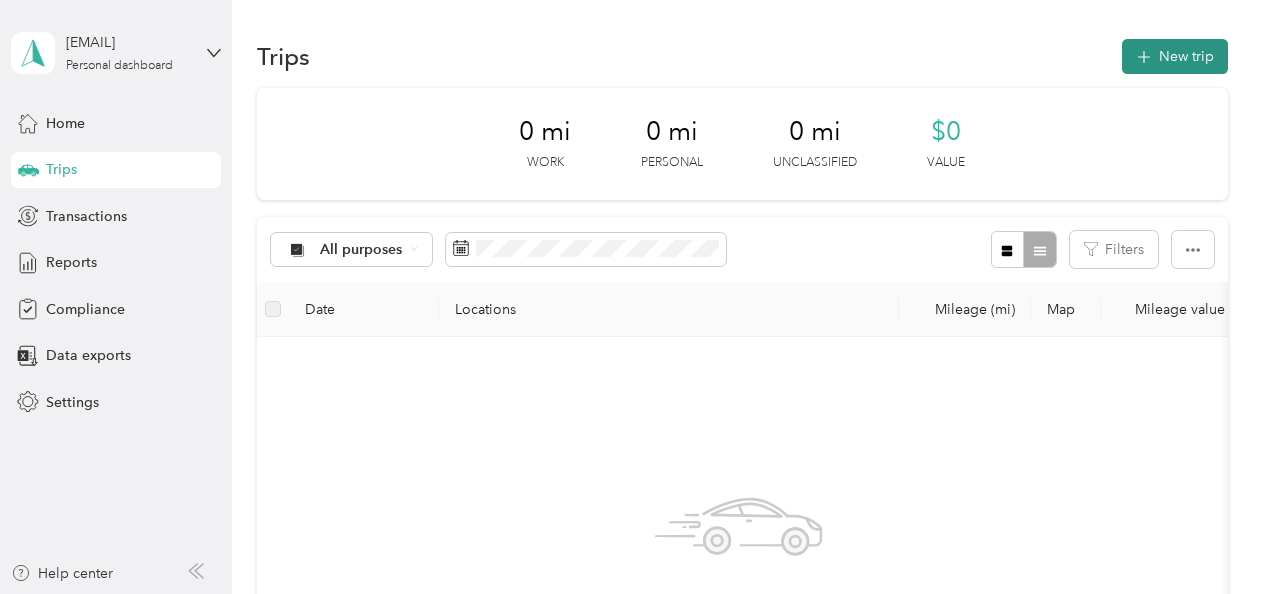 click on "New trip" at bounding box center [1175, 56] 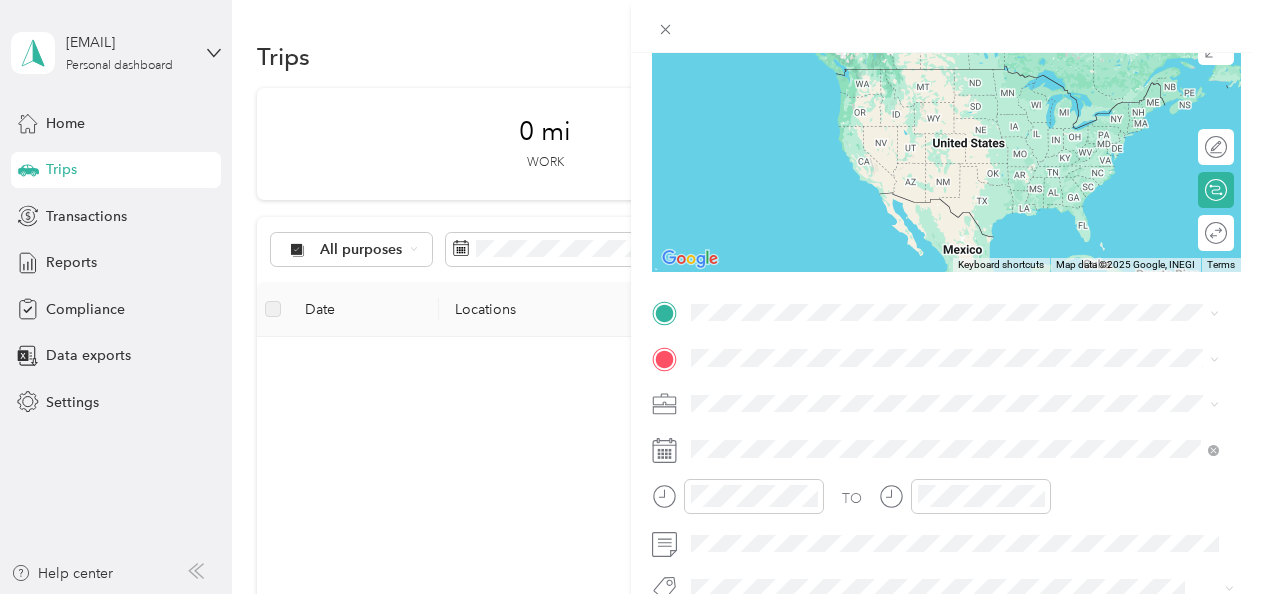 scroll, scrollTop: 180, scrollLeft: 0, axis: vertical 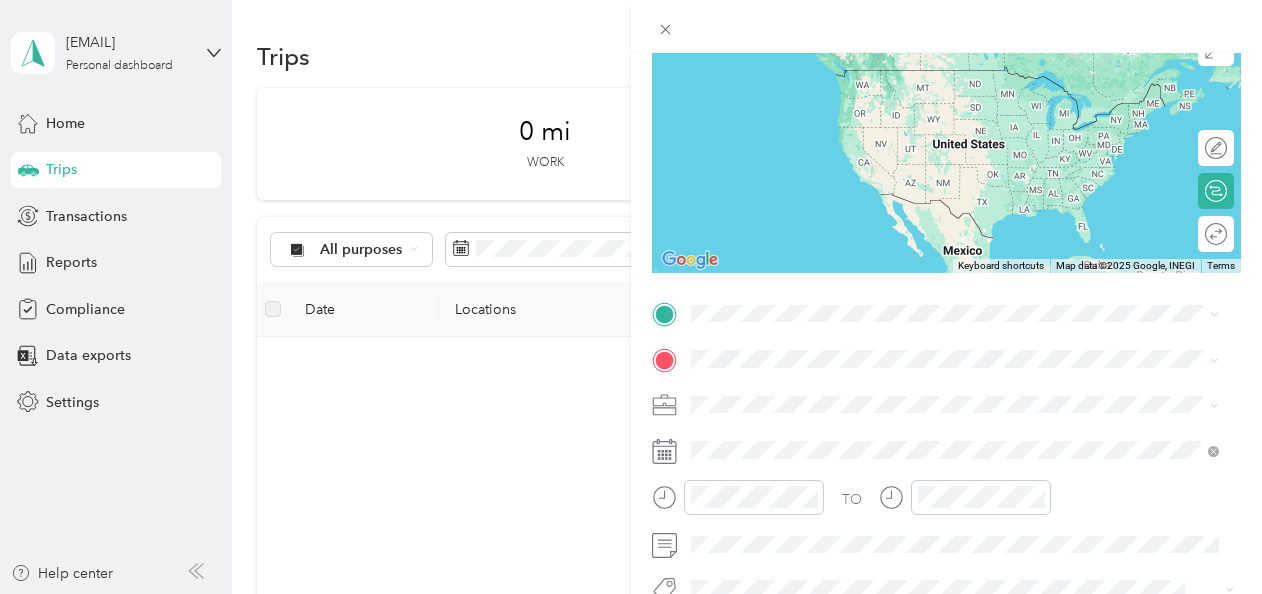 click on "[NUMBER] [STREET]
[CITY], [STATE] [POSTAL_CODE], [COUNTRY]" at bounding box center [873, 384] 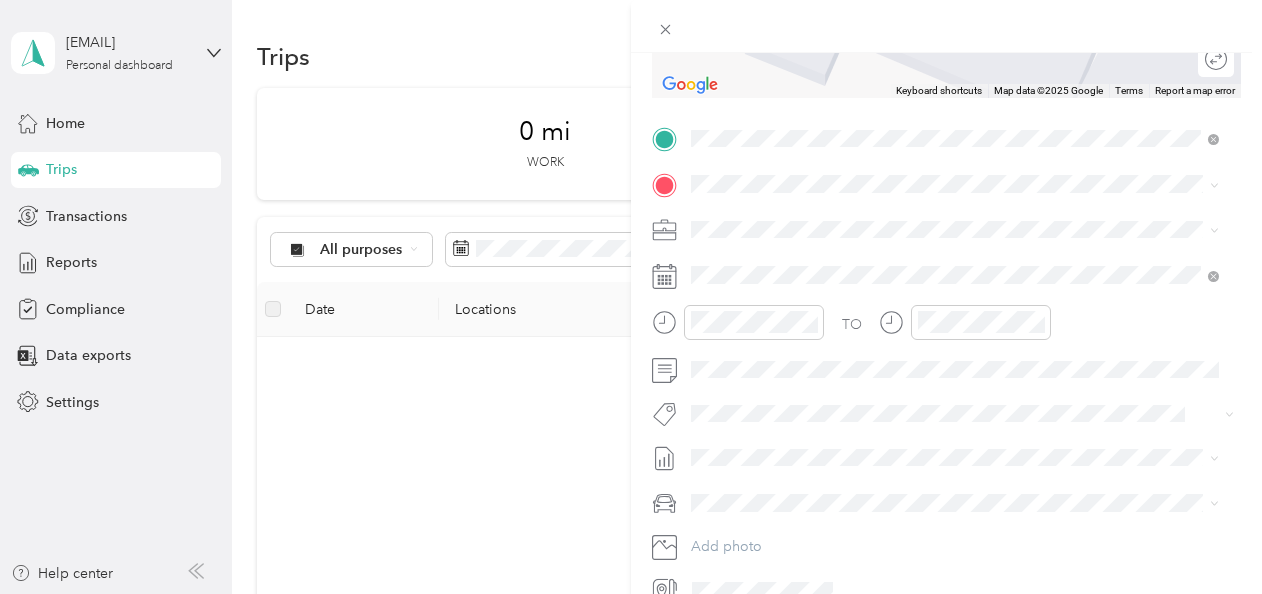 scroll, scrollTop: 364, scrollLeft: 0, axis: vertical 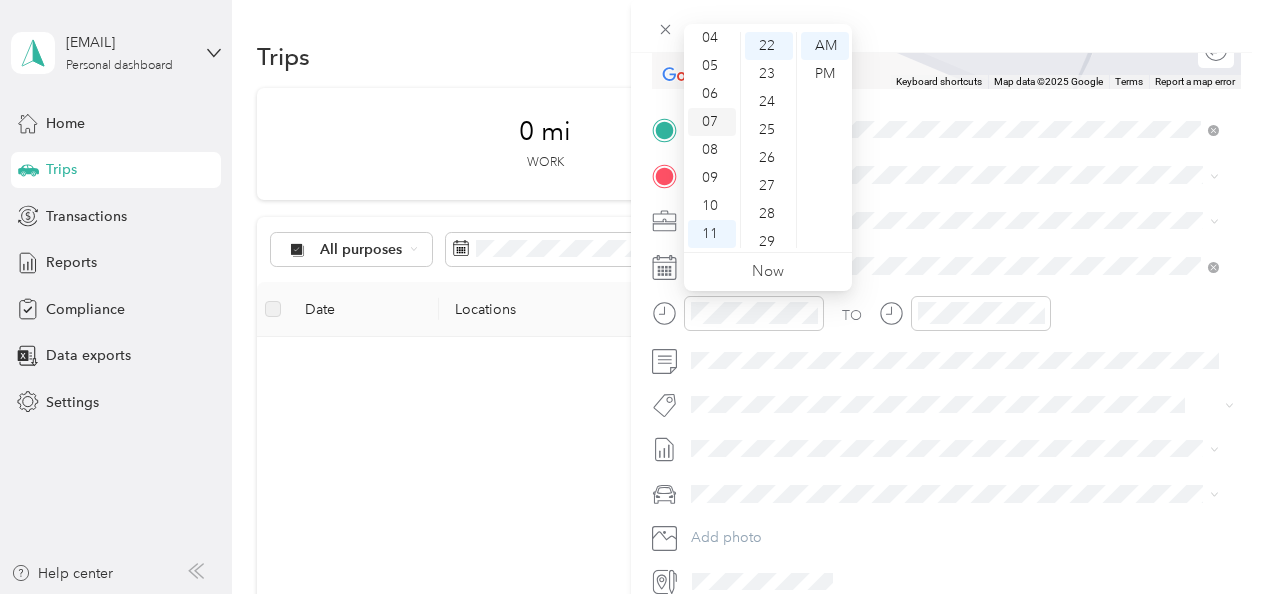 click on "07" at bounding box center [712, 122] 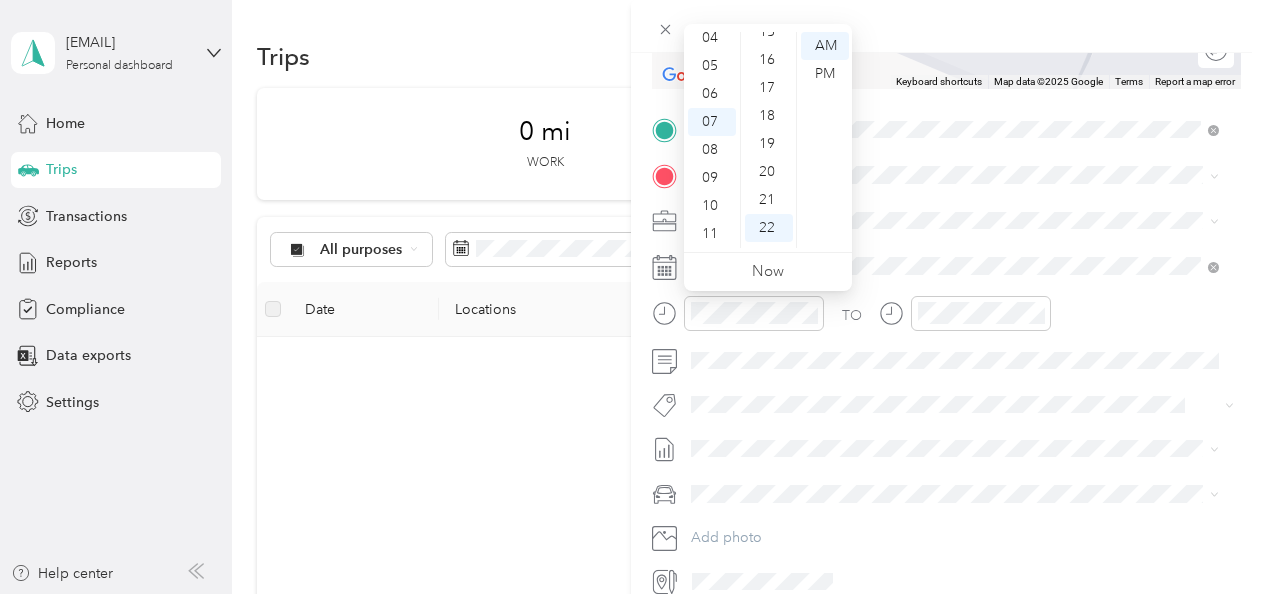 scroll, scrollTop: 0, scrollLeft: 0, axis: both 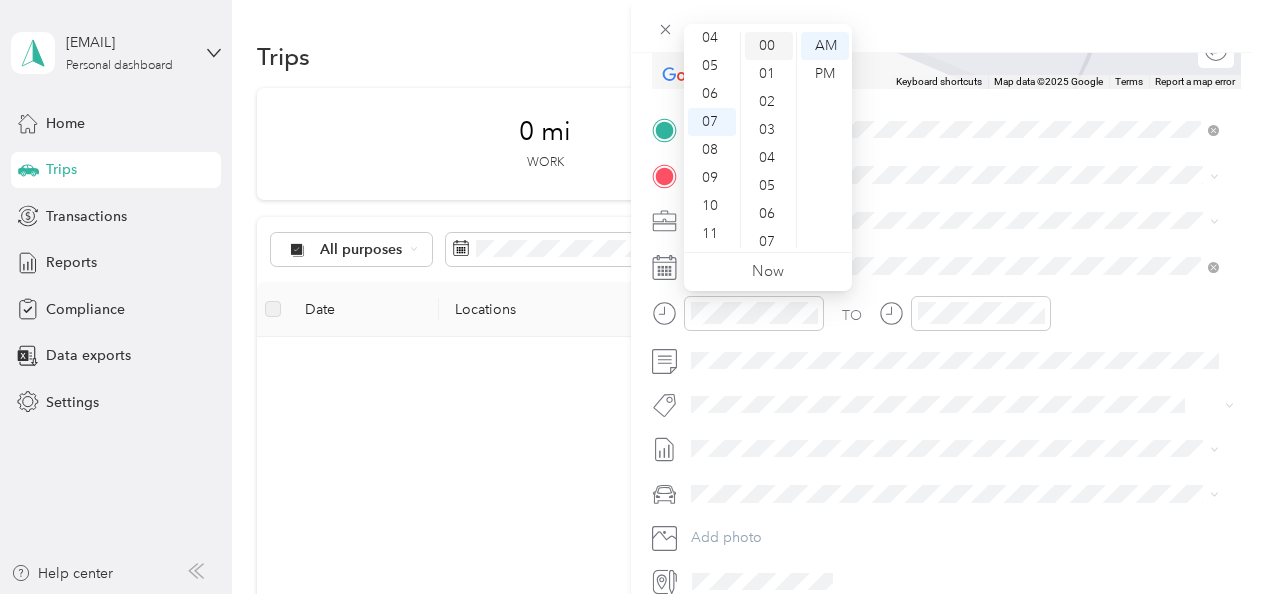 click on "00" at bounding box center [769, 46] 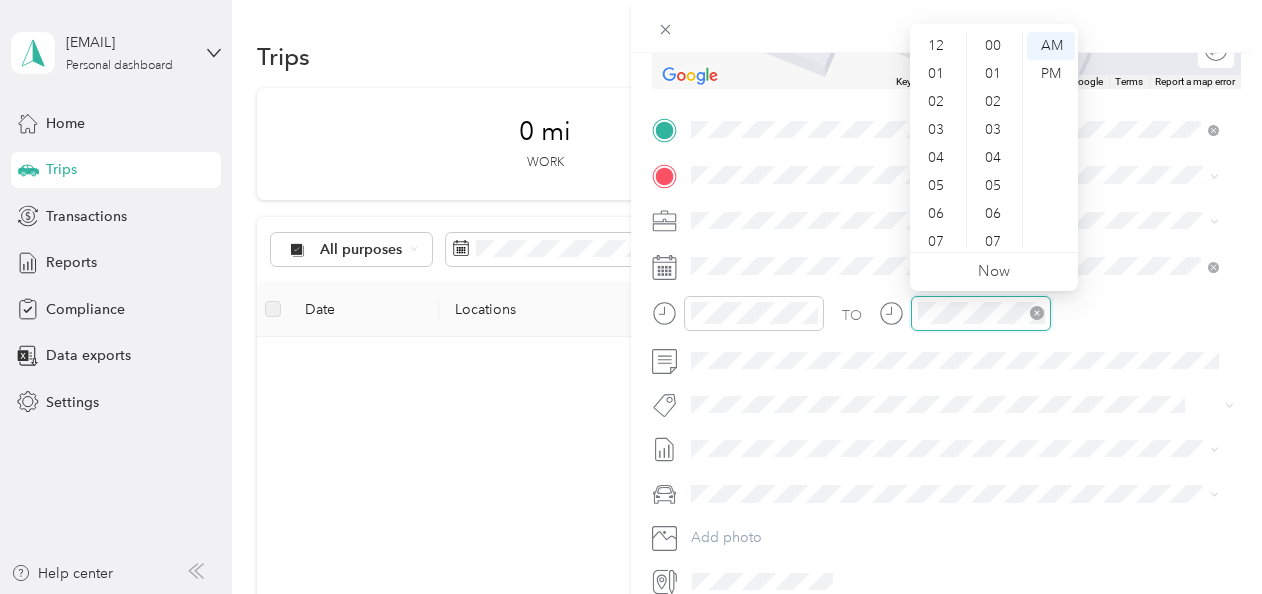 scroll, scrollTop: 616, scrollLeft: 0, axis: vertical 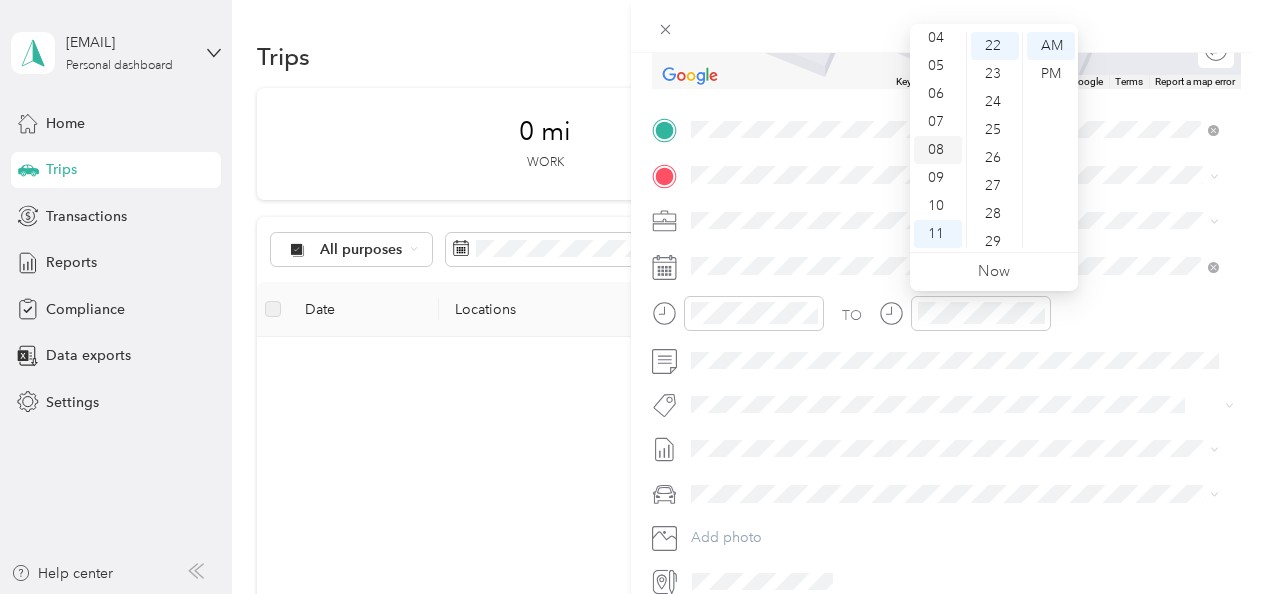 click on "08" at bounding box center (938, 150) 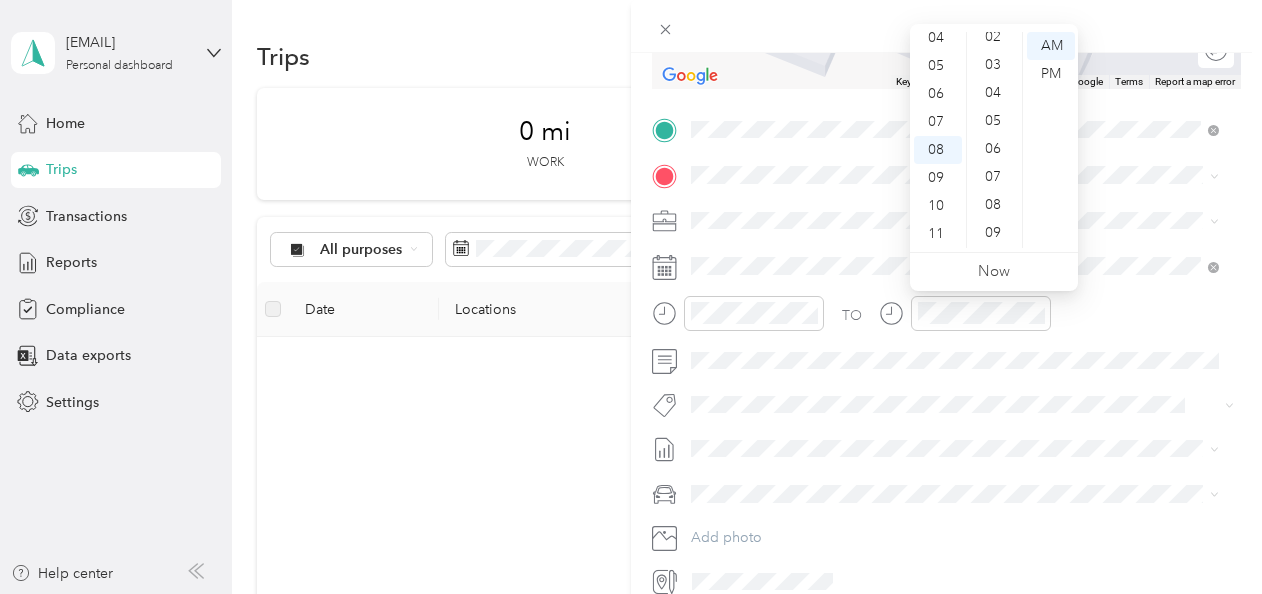 scroll, scrollTop: 0, scrollLeft: 0, axis: both 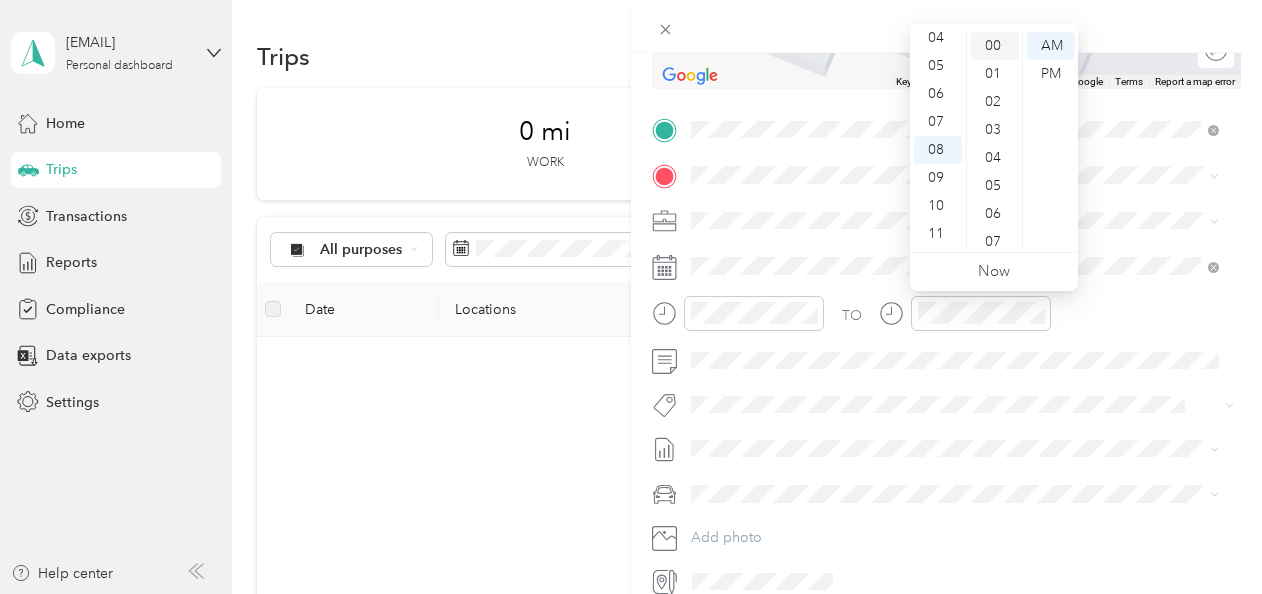 click on "00" at bounding box center (995, 46) 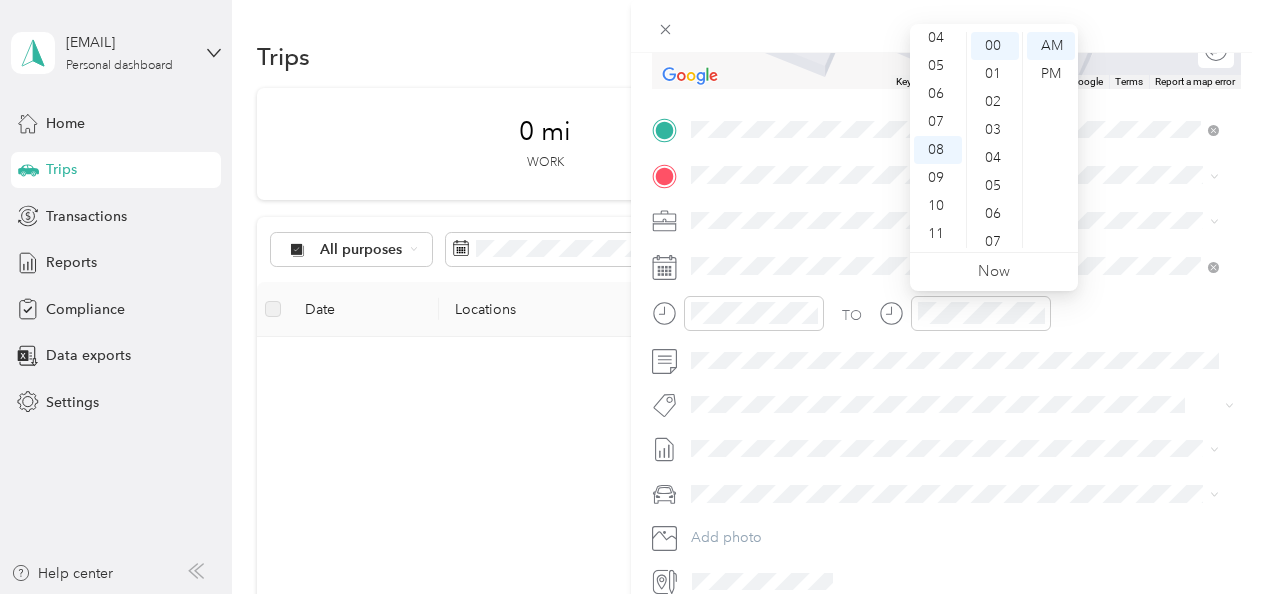 click on "TO" at bounding box center (946, 320) 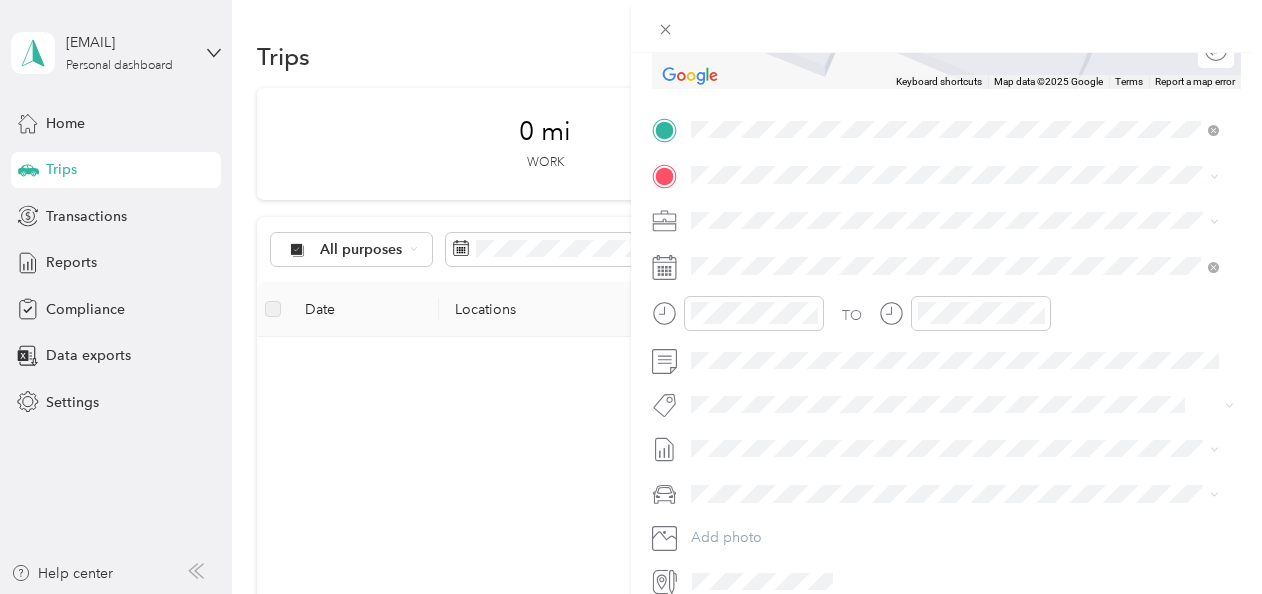 click on "[STREET]
[CITY], [STATE] [POSTAL_CODE], [COUNTRY]" at bounding box center (873, 309) 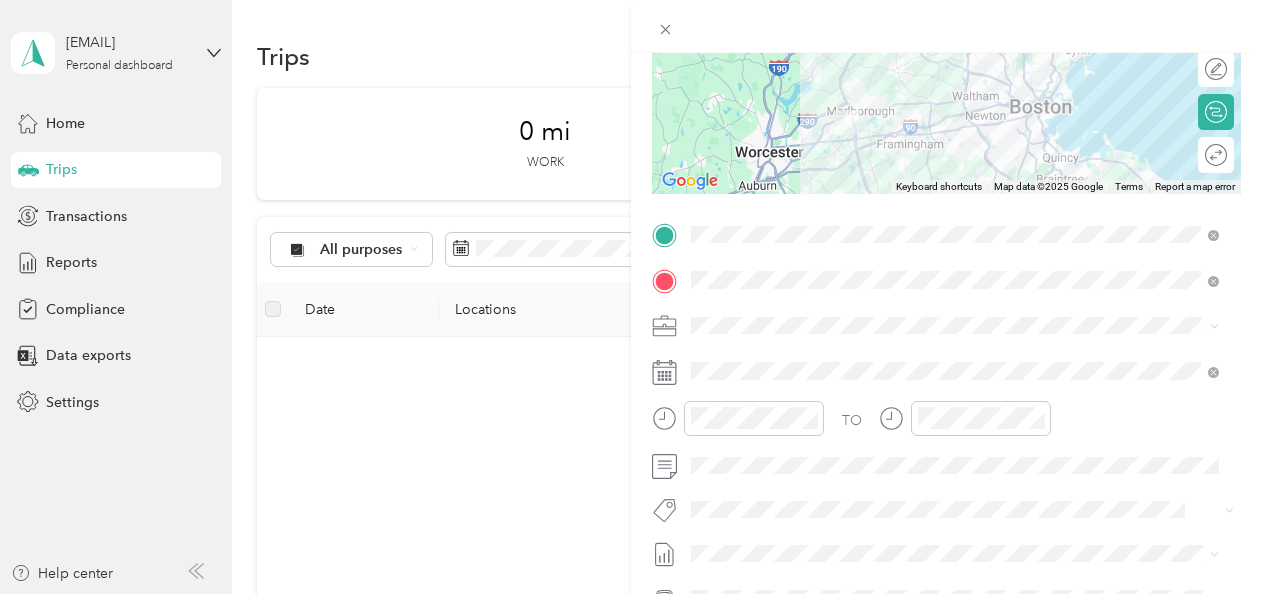 scroll, scrollTop: 250, scrollLeft: 0, axis: vertical 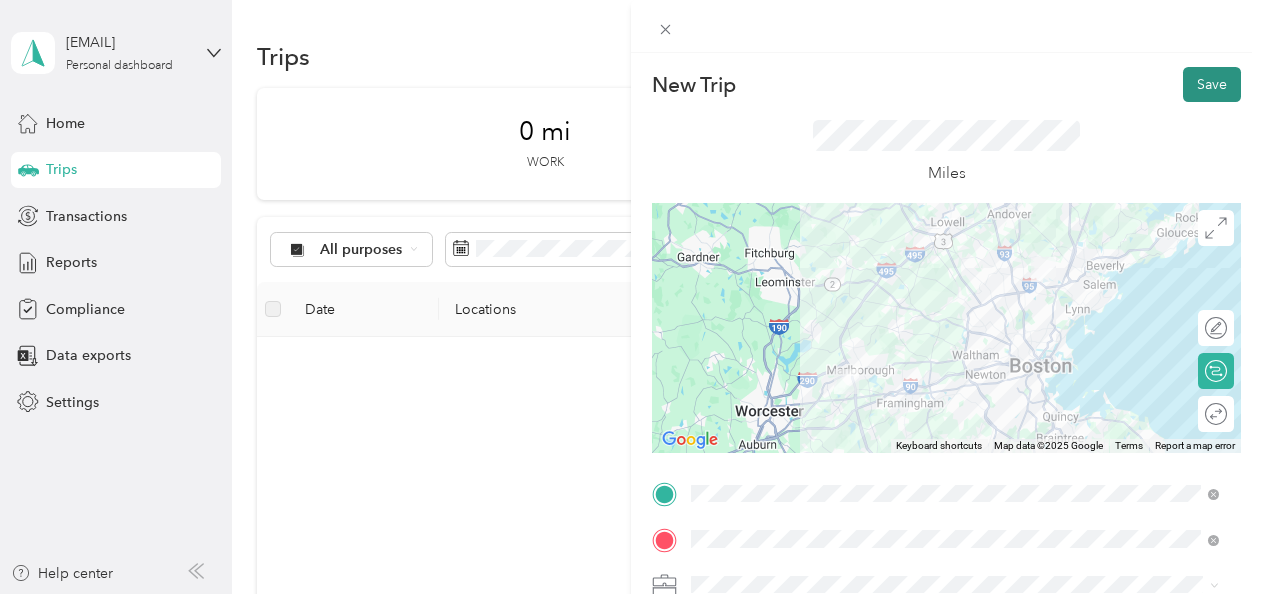 click on "Save" at bounding box center [1212, 84] 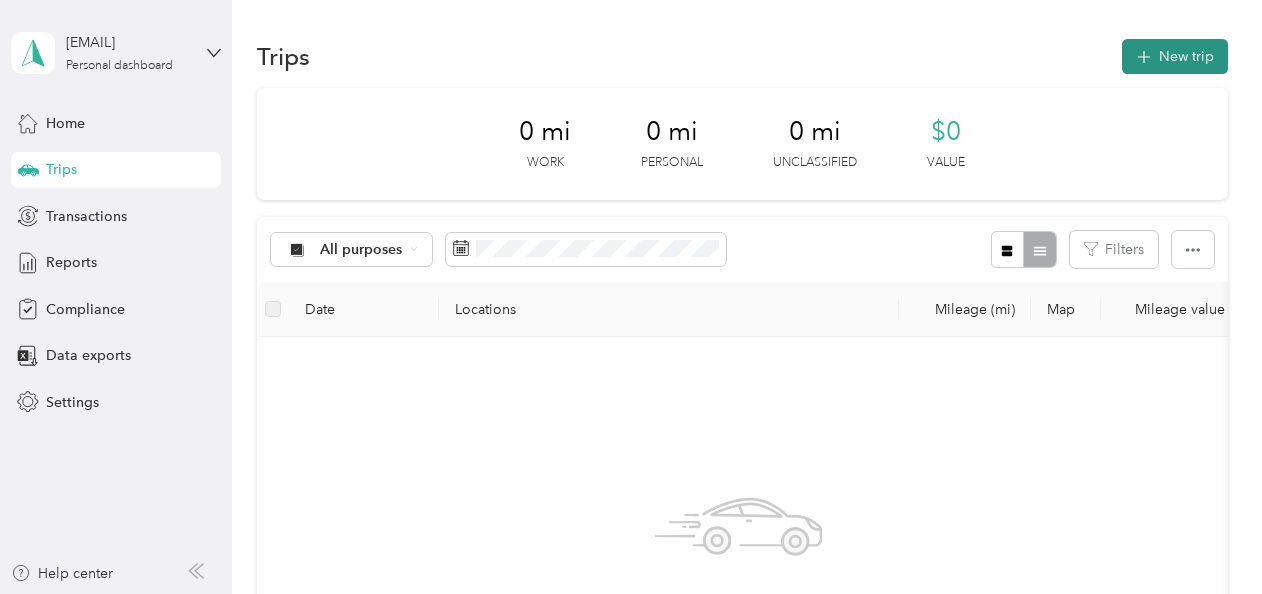 click on "New trip" at bounding box center [1175, 56] 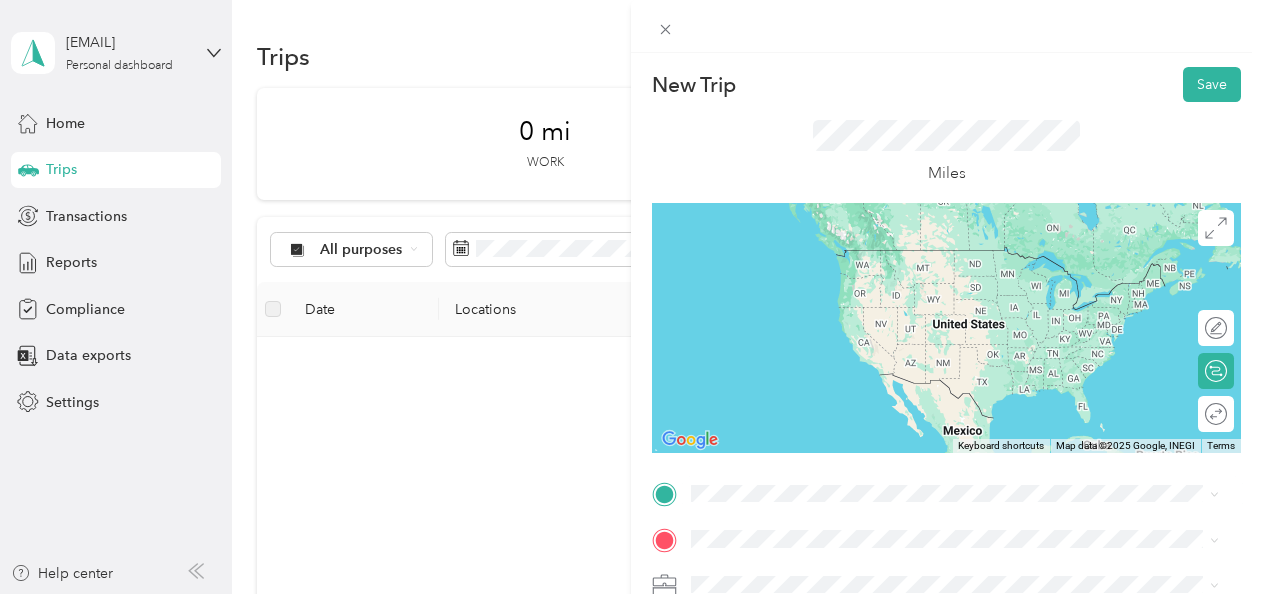 click on "[STREET]
[CITY], [STATE] [POSTAL_CODE], [COUNTRY]" at bounding box center (873, 252) 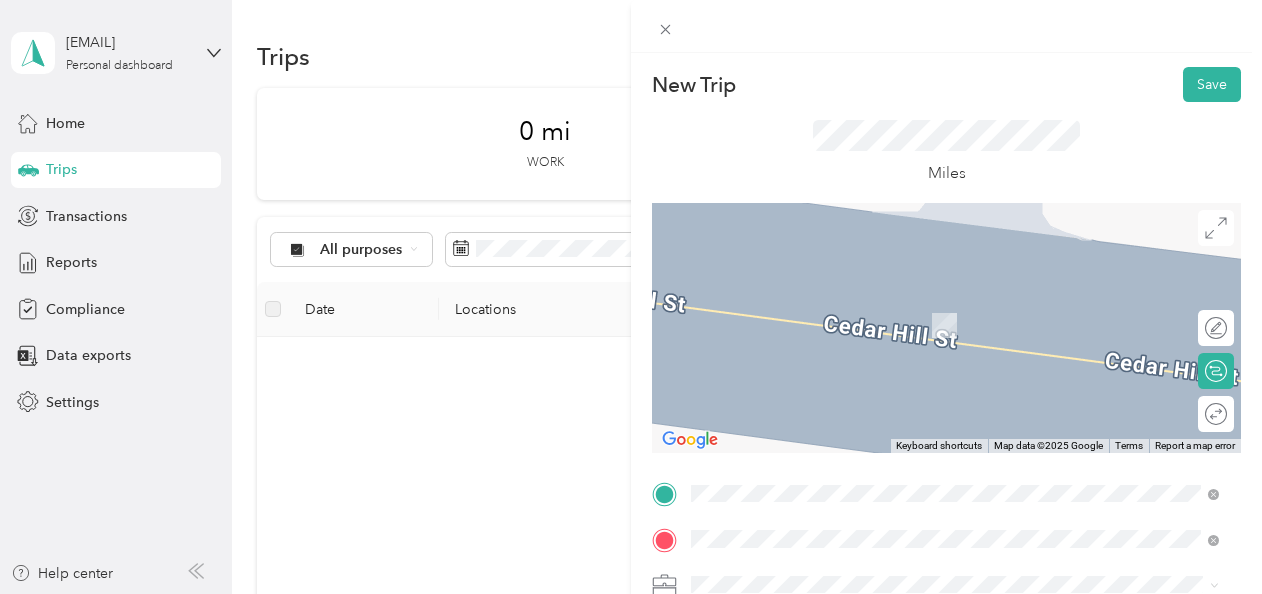click on "[NUMBER] [STREET]
[CITY], [STATE] [POSTAL_CODE], [COUNTRY]" at bounding box center [873, 304] 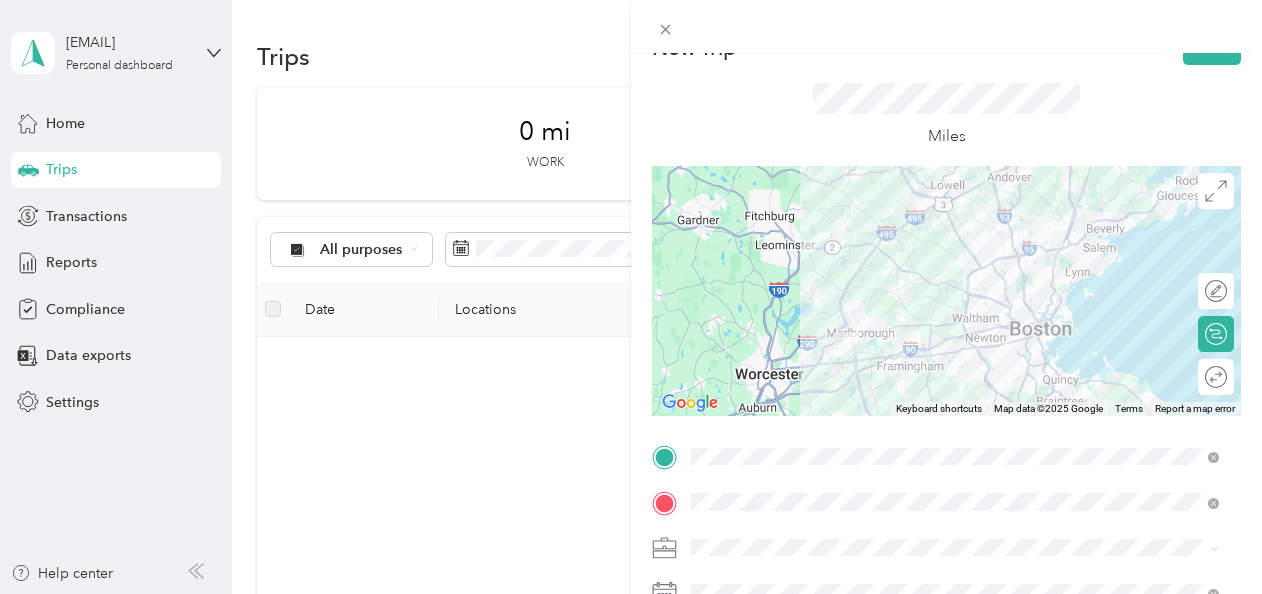 scroll, scrollTop: 0, scrollLeft: 0, axis: both 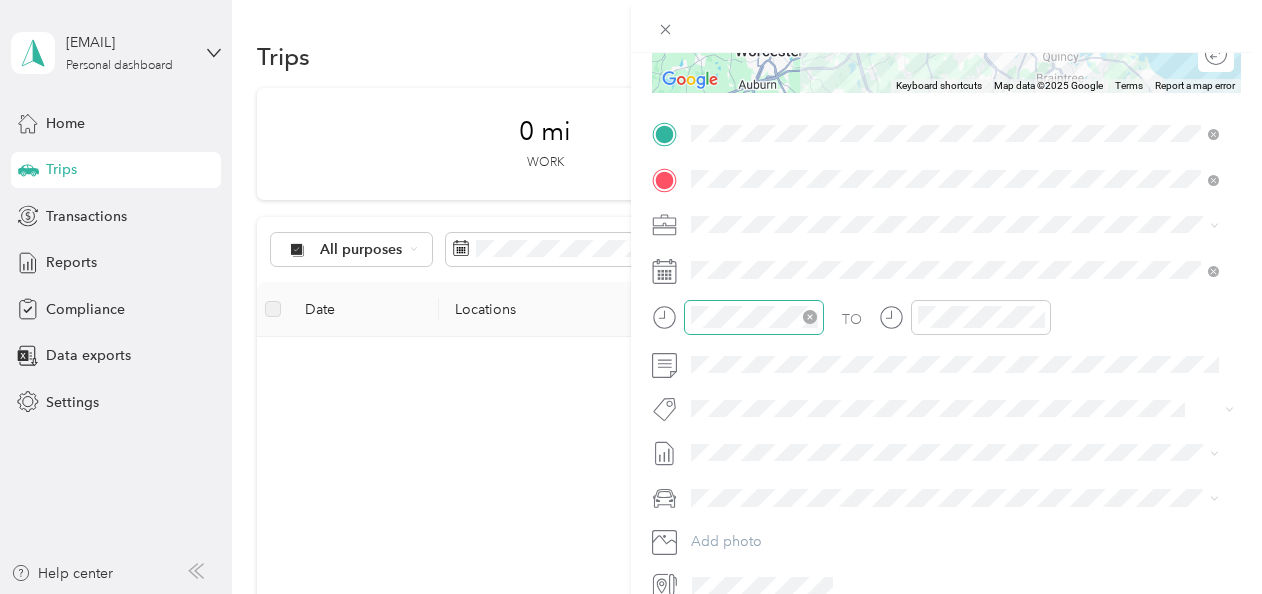 click at bounding box center [754, 317] 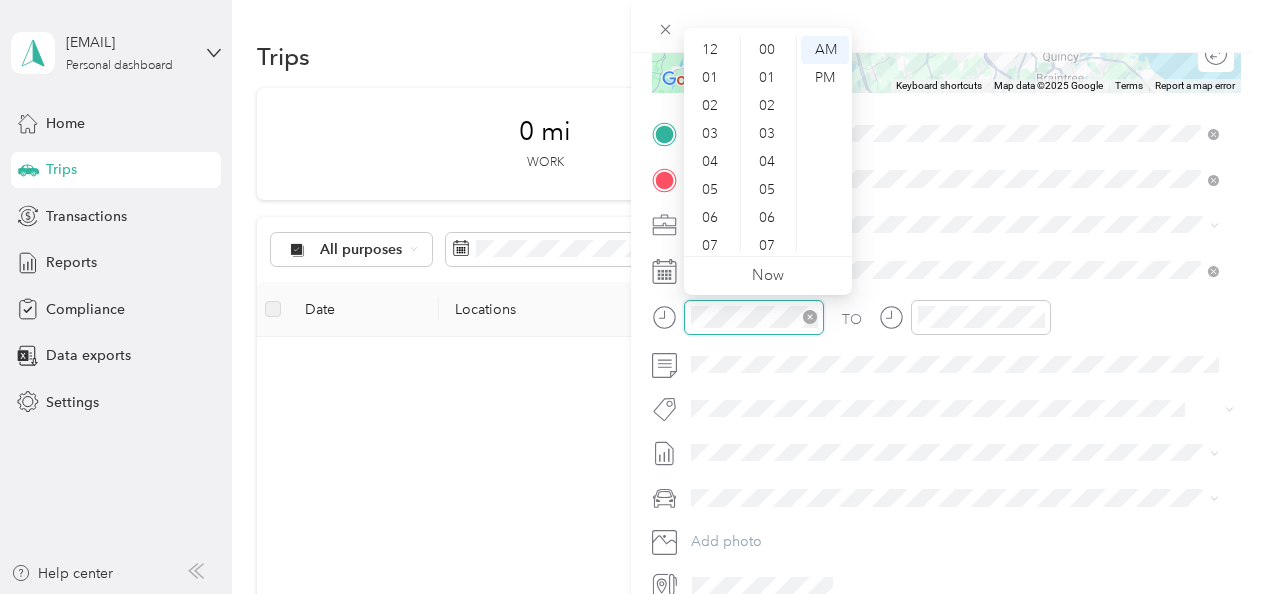 scroll, scrollTop: 728, scrollLeft: 0, axis: vertical 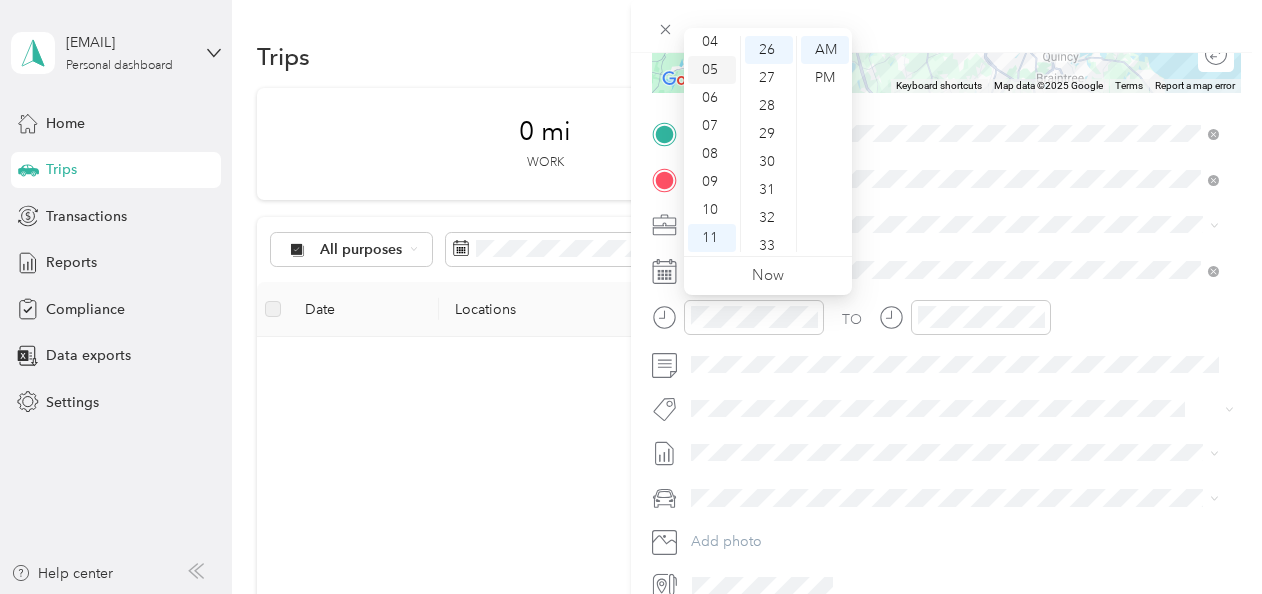 click on "05" at bounding box center (712, 70) 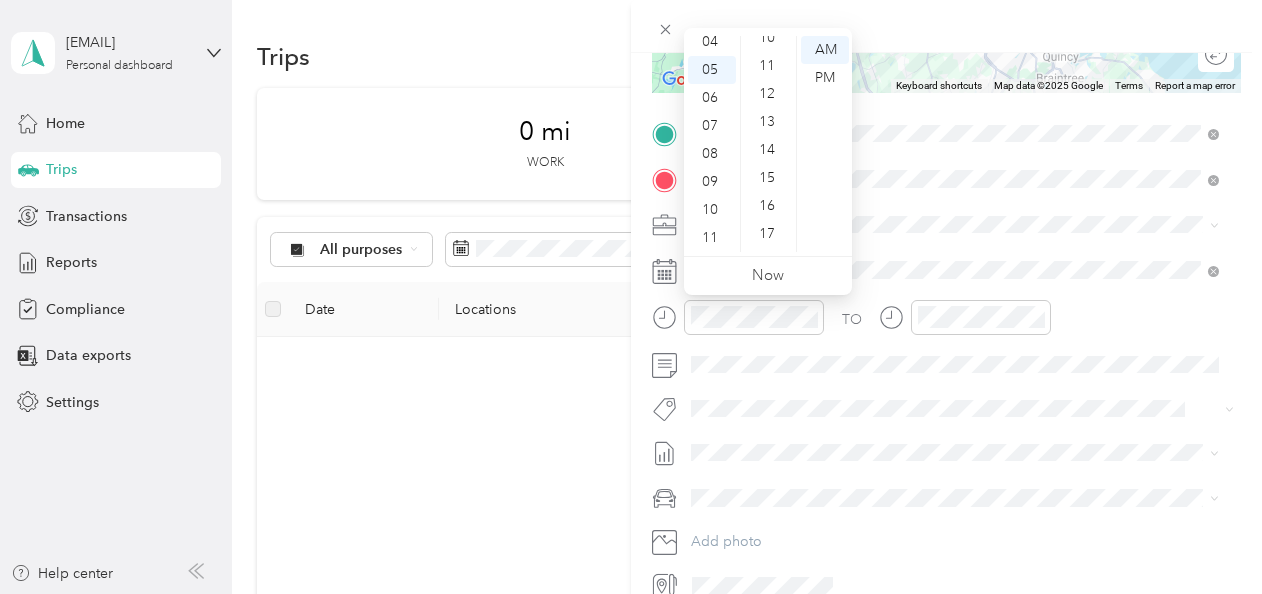 scroll, scrollTop: 0, scrollLeft: 0, axis: both 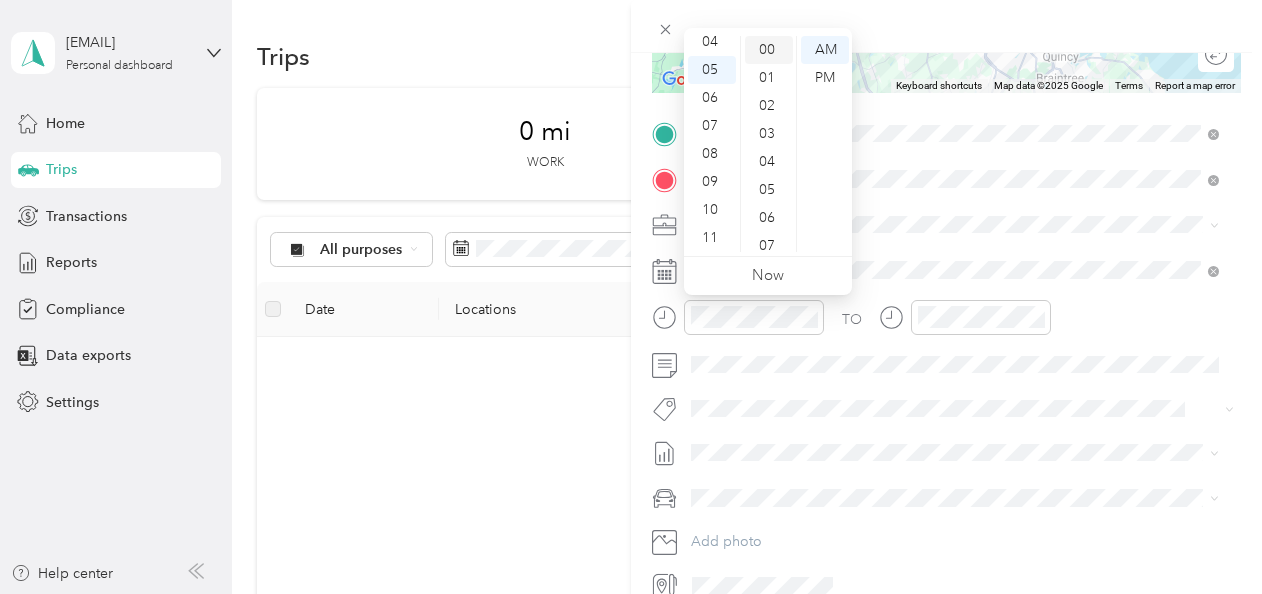 click on "00" at bounding box center (769, 50) 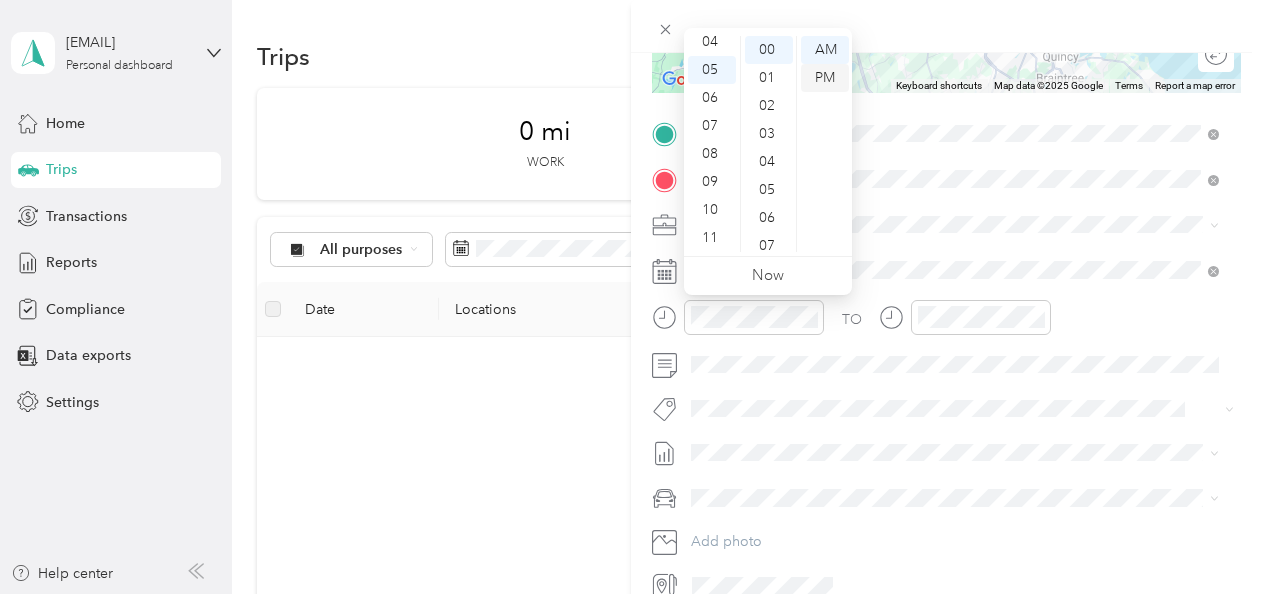 click on "PM" at bounding box center (825, 78) 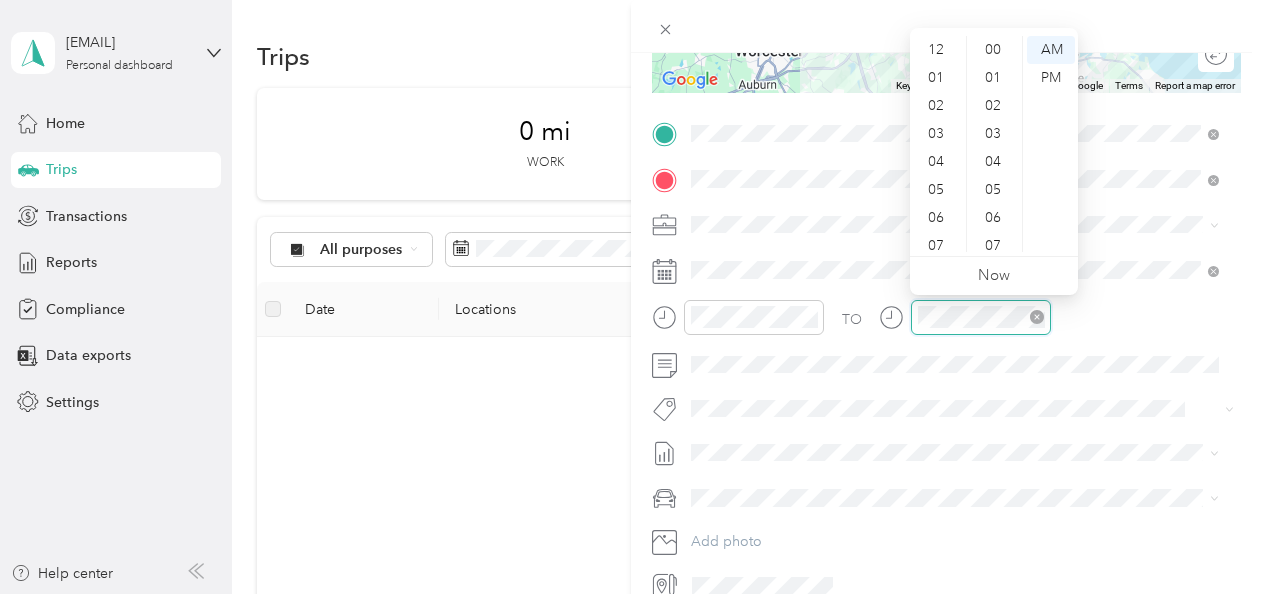 scroll, scrollTop: 728, scrollLeft: 0, axis: vertical 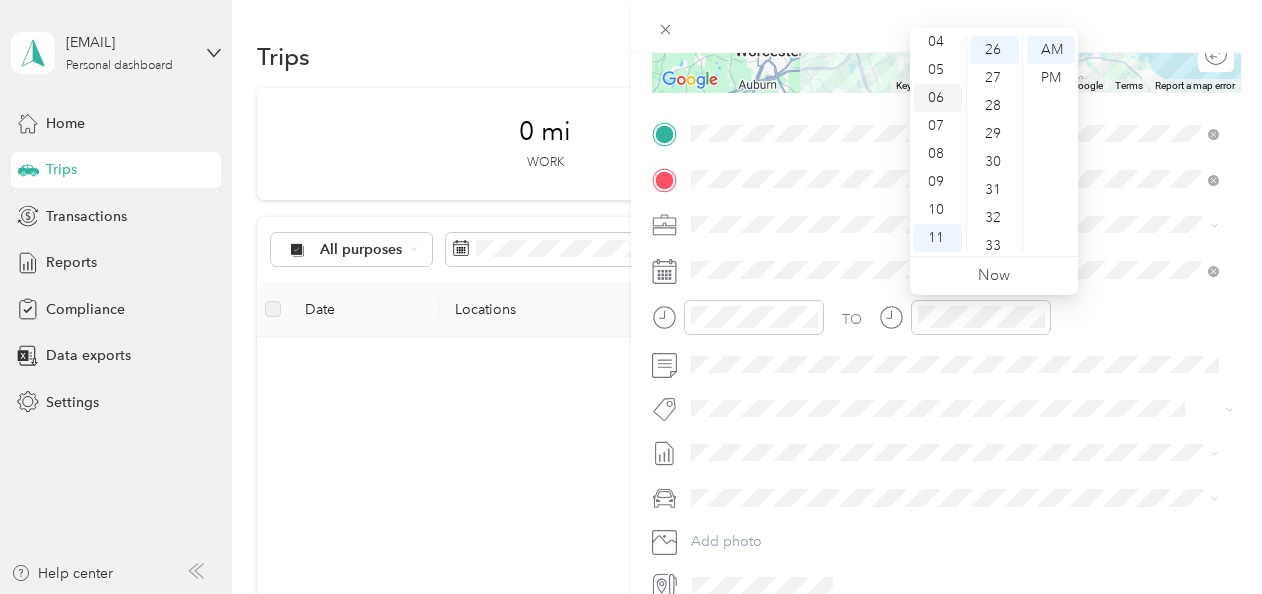 click on "06" at bounding box center (938, 98) 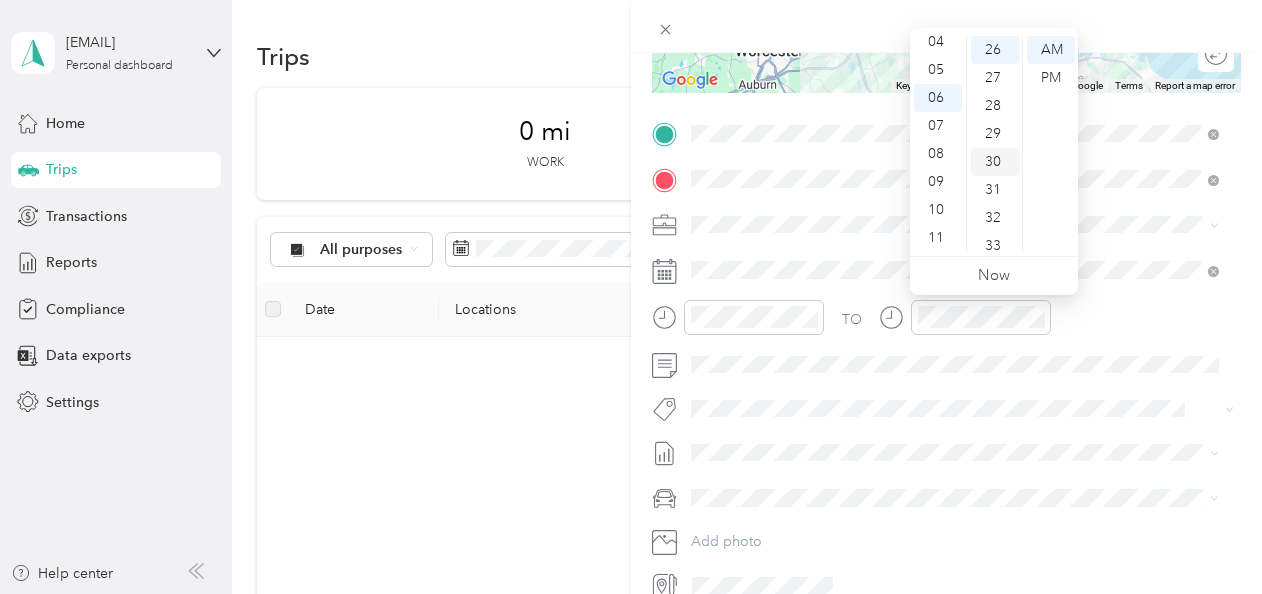 click on "30" at bounding box center (995, 162) 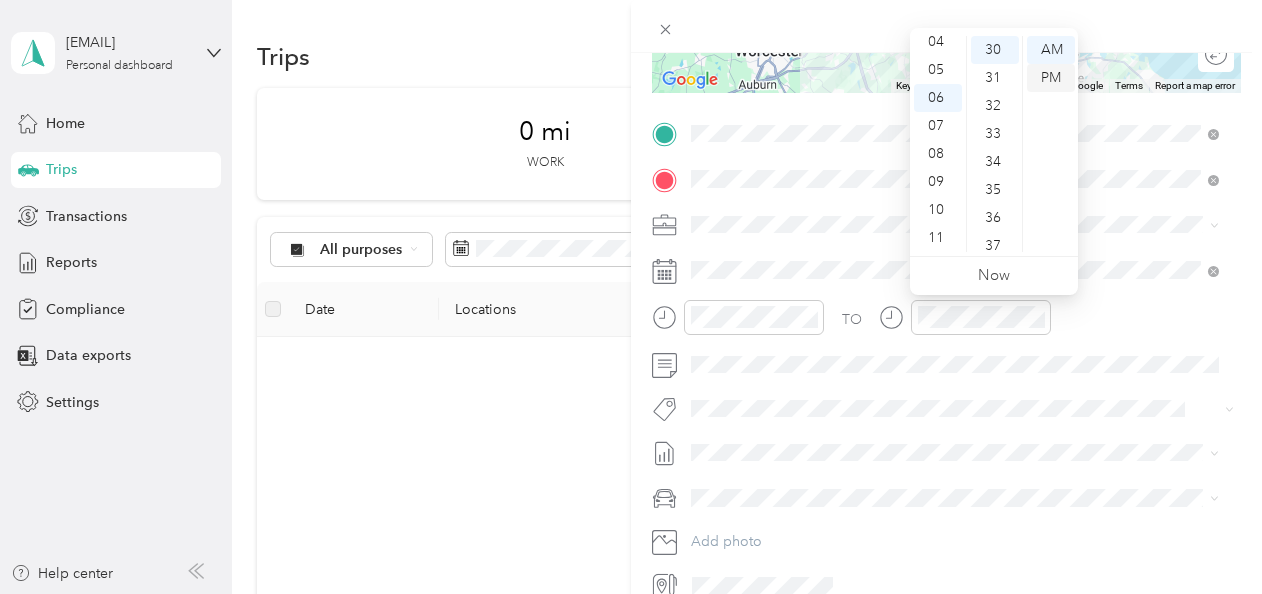 click on "PM" at bounding box center (1051, 78) 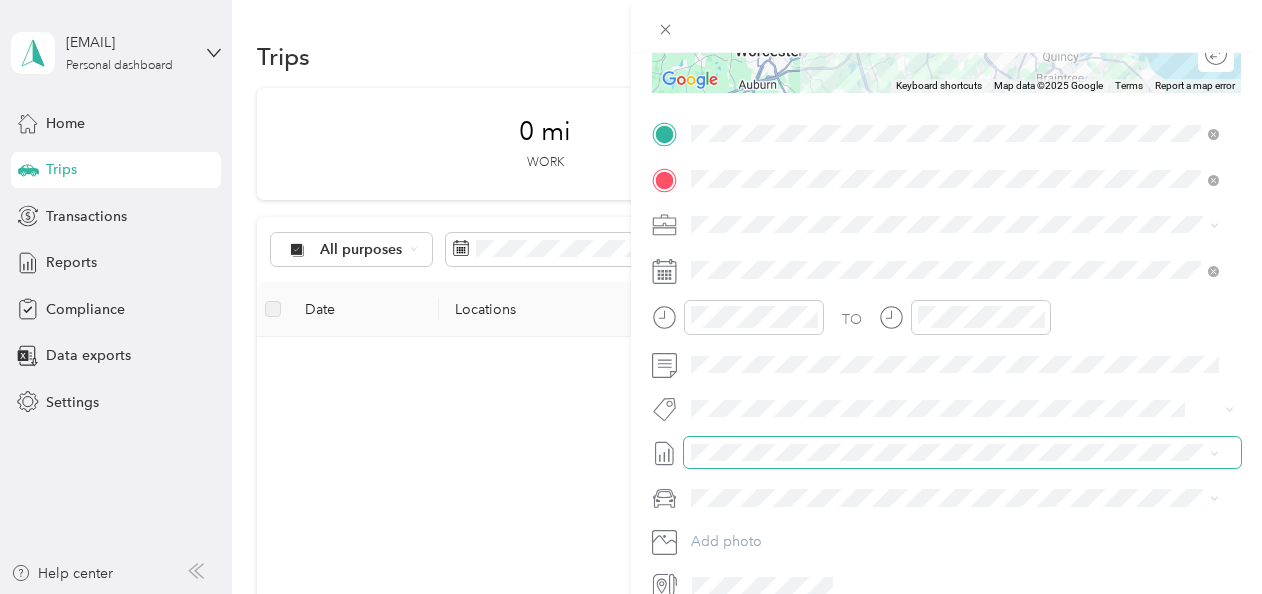 click at bounding box center (962, 453) 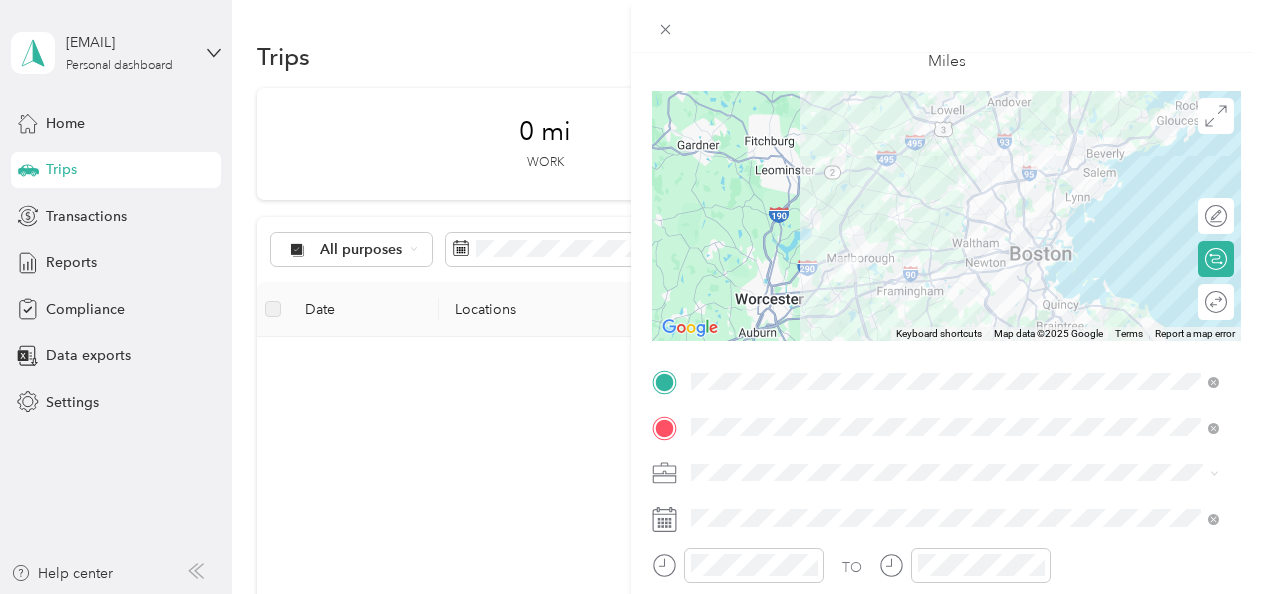 scroll, scrollTop: 0, scrollLeft: 0, axis: both 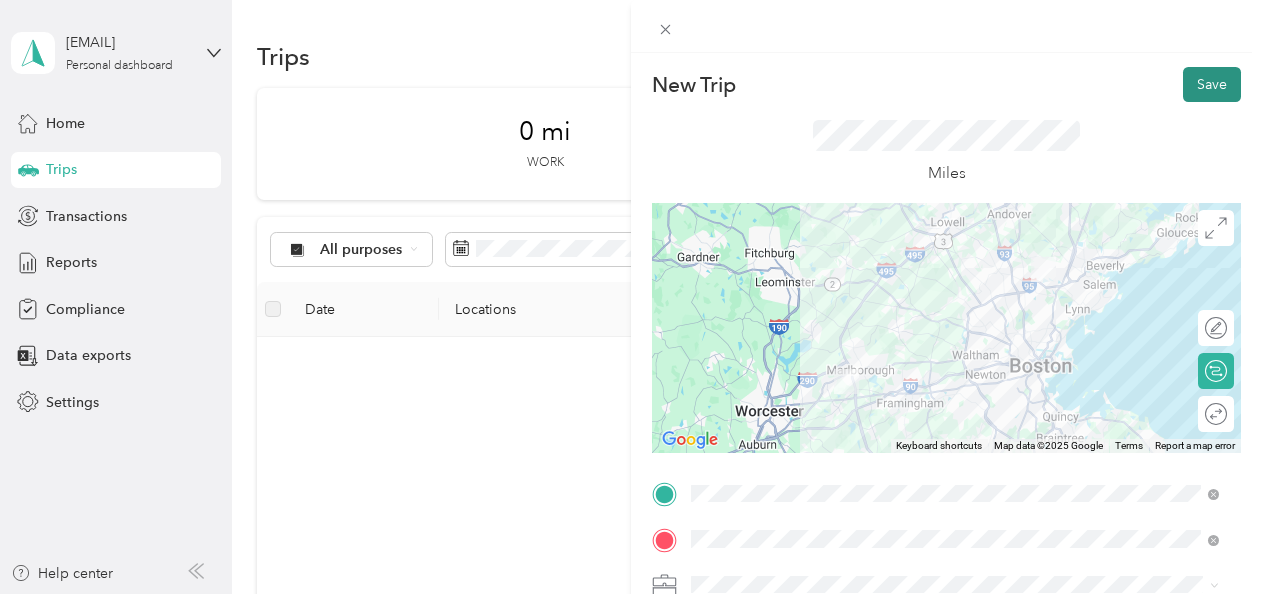 click on "Save" at bounding box center [1212, 84] 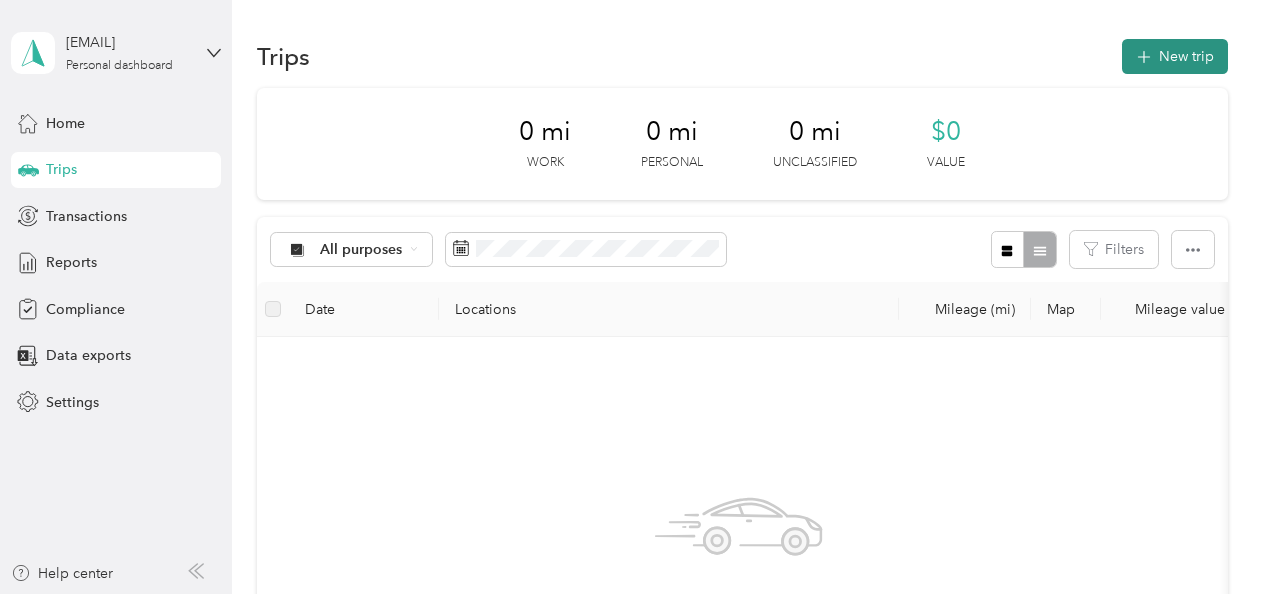 click on "New trip" at bounding box center (1175, 56) 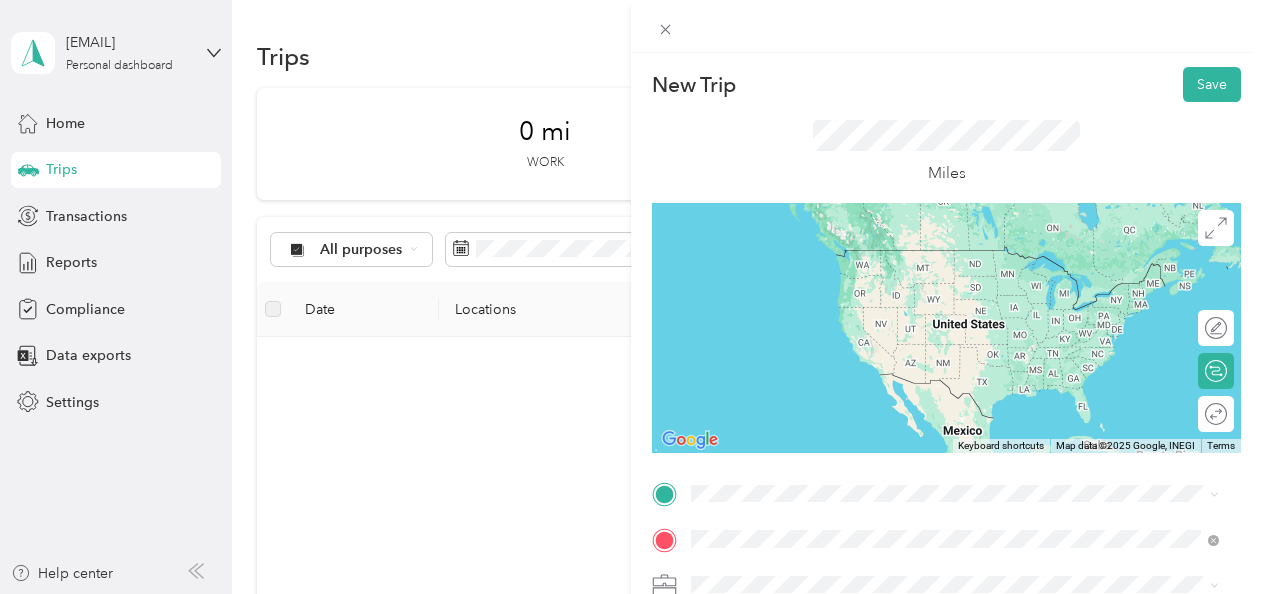 click on "[STREET]
[CITY], [STATE] [POSTAL_CODE], [COUNTRY]" at bounding box center [873, 360] 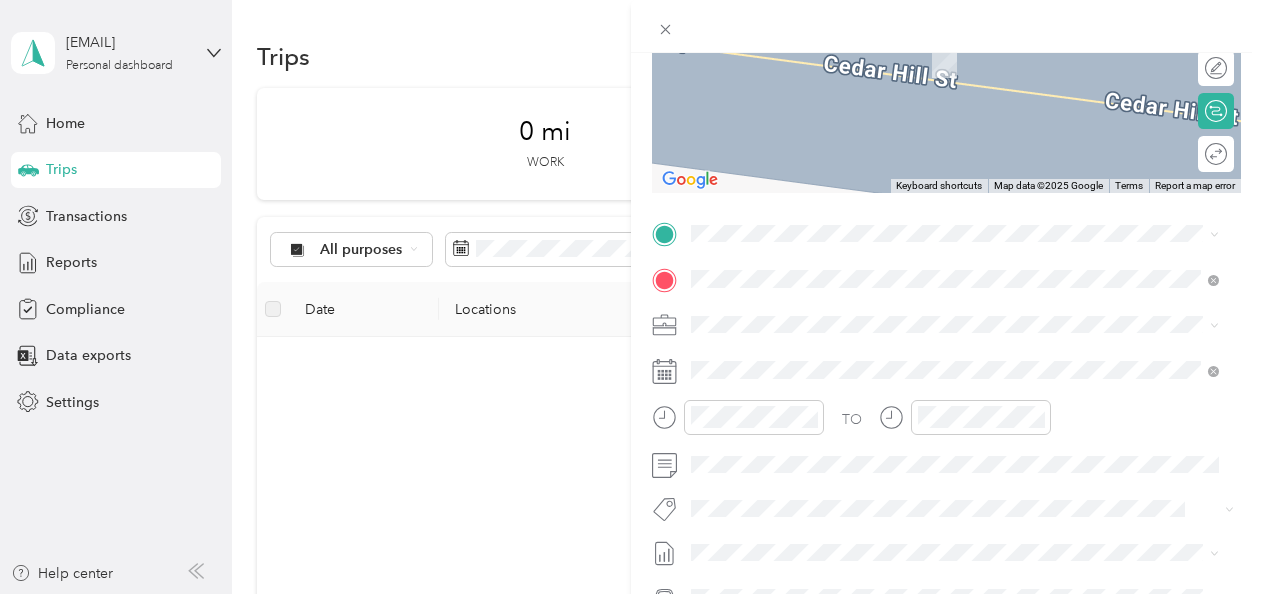 scroll, scrollTop: 280, scrollLeft: 0, axis: vertical 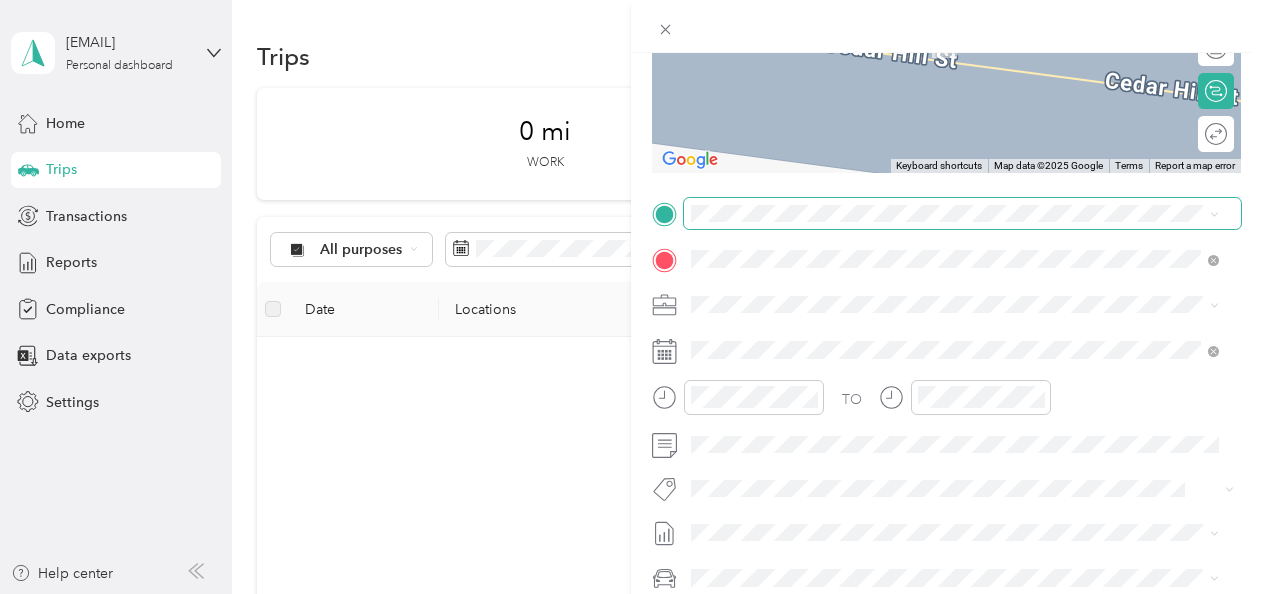 click at bounding box center (962, 214) 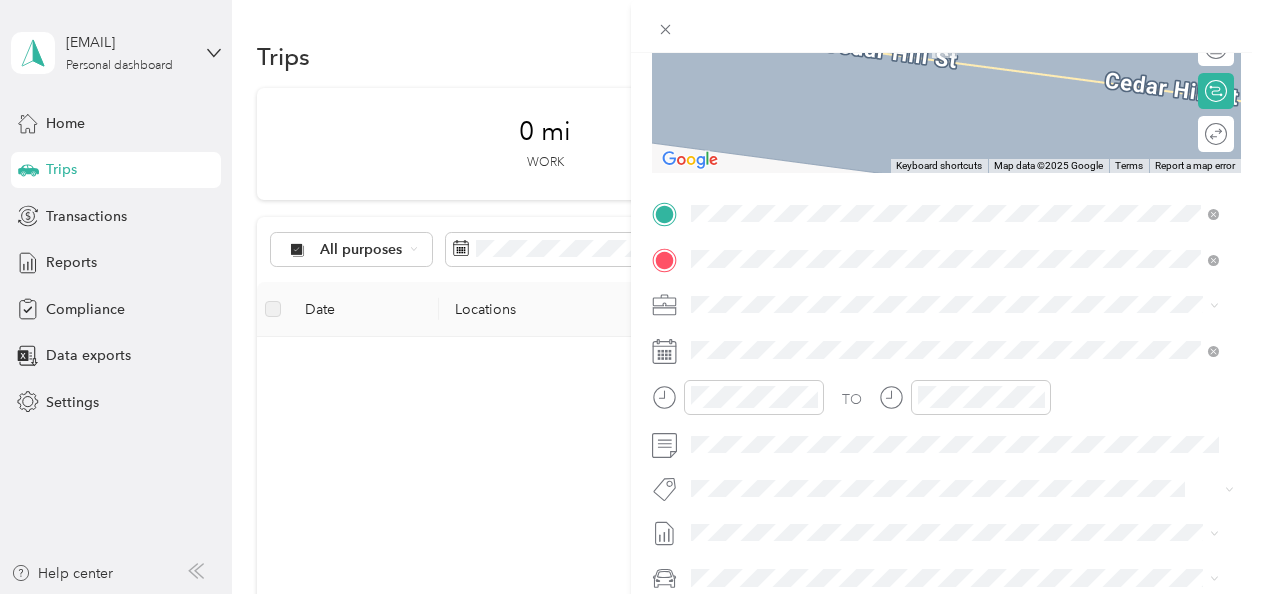 click on "New Trip Save This trip cannot be edited because it is either under review, approved, or paid. Contact your Team Manager to edit it. Miles ← Move left → Move right ↑ Move up ↓ Move down + Zoom in - Zoom out Home Jump left by 75% End Jump right by 75% Page Up Jump up by 75% Page Down Jump down by 75% Keyboard shortcuts Map Data Map data ©2025 Google Map data ©2025 Google 2 m  Click to toggle between metric and imperial units Terms Report a map error Edit route Calculate route Round trip TO Add photo" at bounding box center [631, 297] 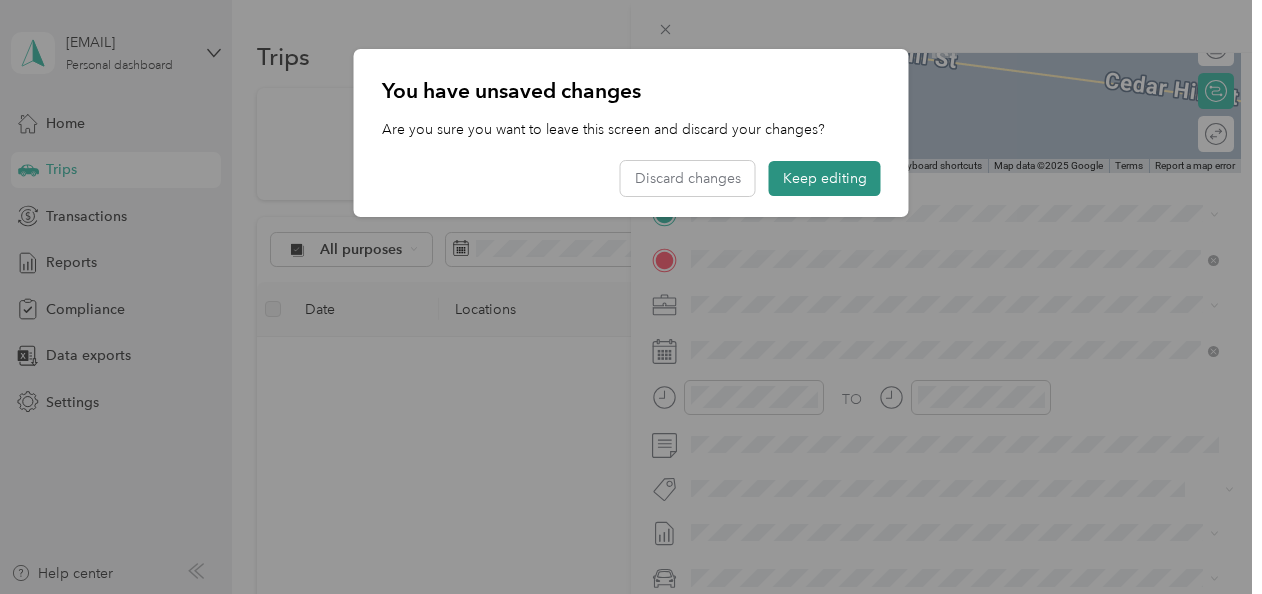 click on "Keep editing" at bounding box center (825, 178) 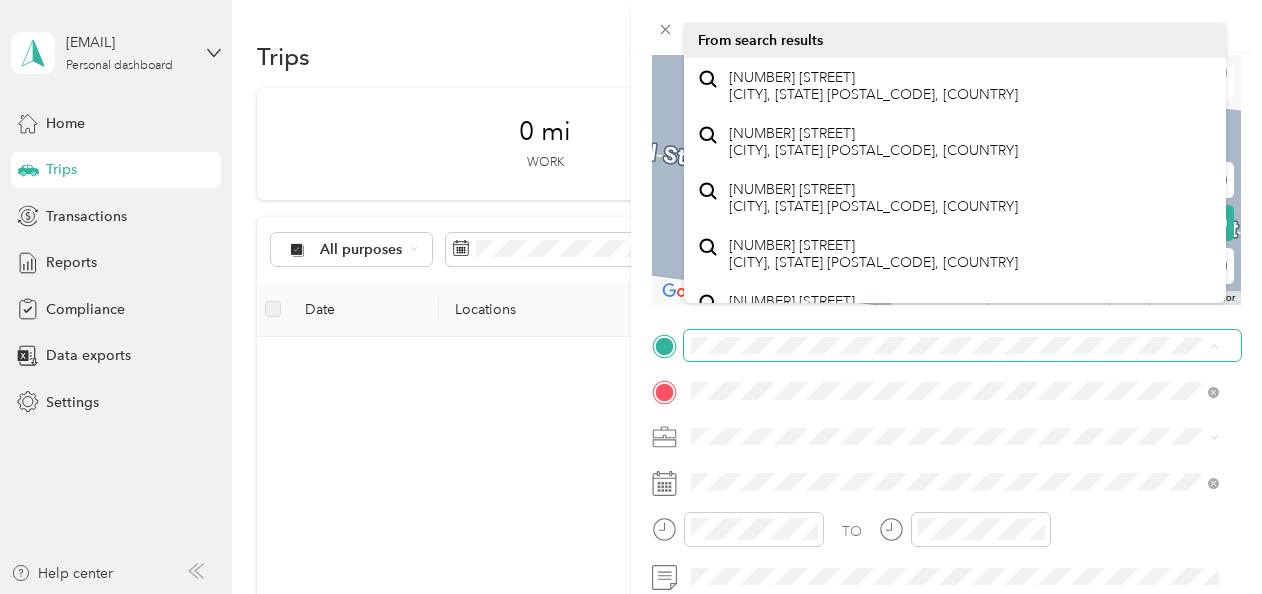 scroll, scrollTop: 130, scrollLeft: 0, axis: vertical 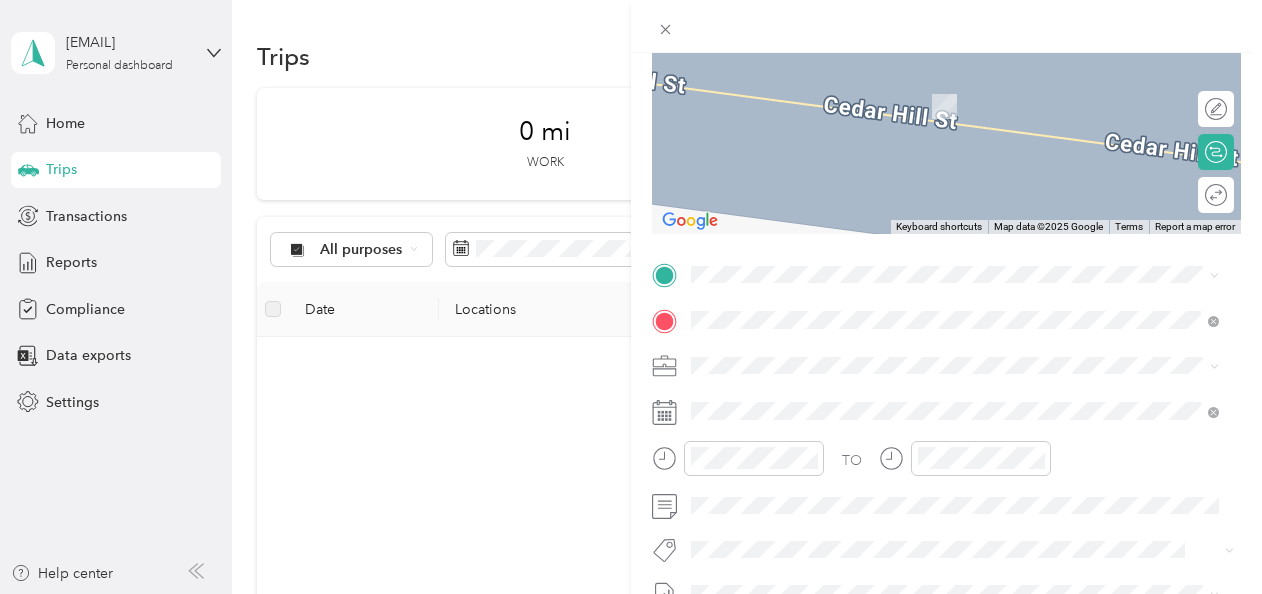 click on "New Trip Save This trip cannot be edited because it is either under review, approved, or paid. Contact your Team Manager to edit it. Miles ← Move left → Move right ↑ Move up ↓ Move down + Zoom in - Zoom out Home Jump left by 75% End Jump right by 75% Page Up Jump up by 75% Page Down Jump down by 75% Keyboard shortcuts Map Data Map data ©2025 Google Map data ©2025 Google 2 m  Click to toggle between metric and imperial units Terms Report a map error Edit route Calculate route Round trip TO Add photo" at bounding box center [631, 297] 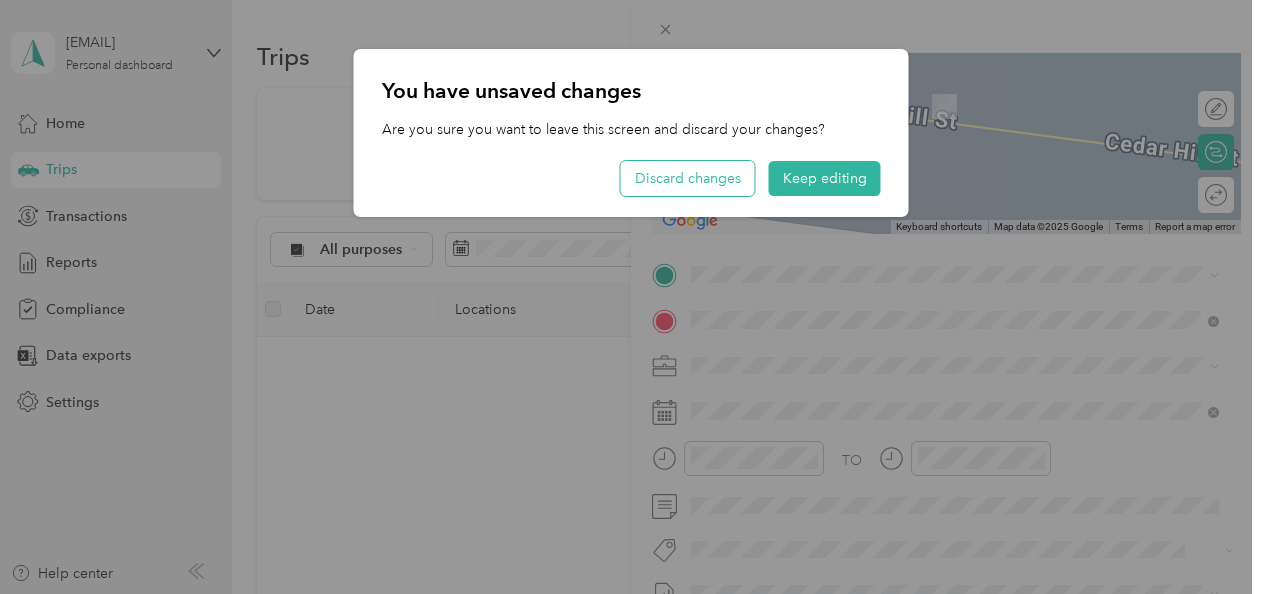 click on "Discard changes" at bounding box center [688, 178] 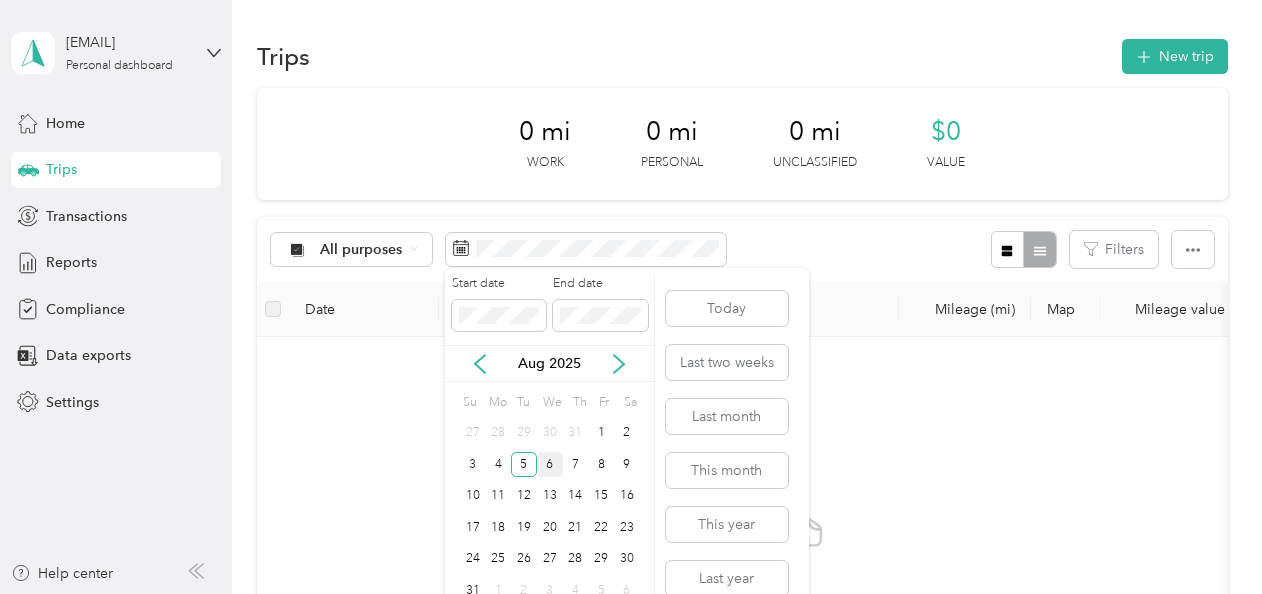 click on "6" at bounding box center [550, 464] 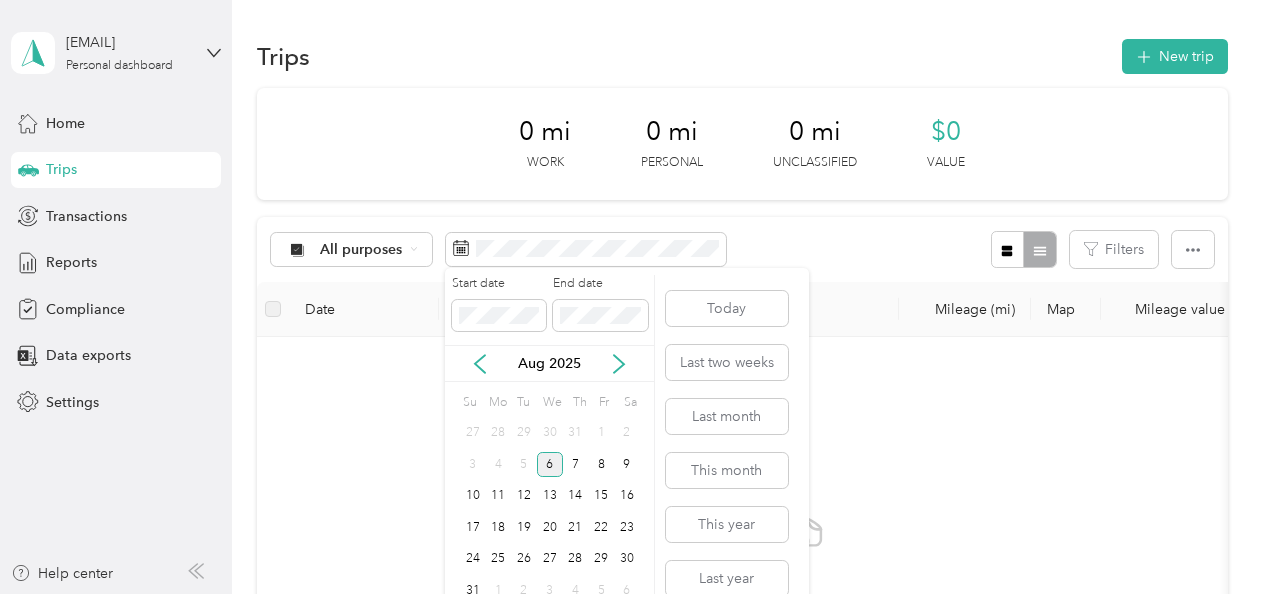 click on "6" at bounding box center [550, 464] 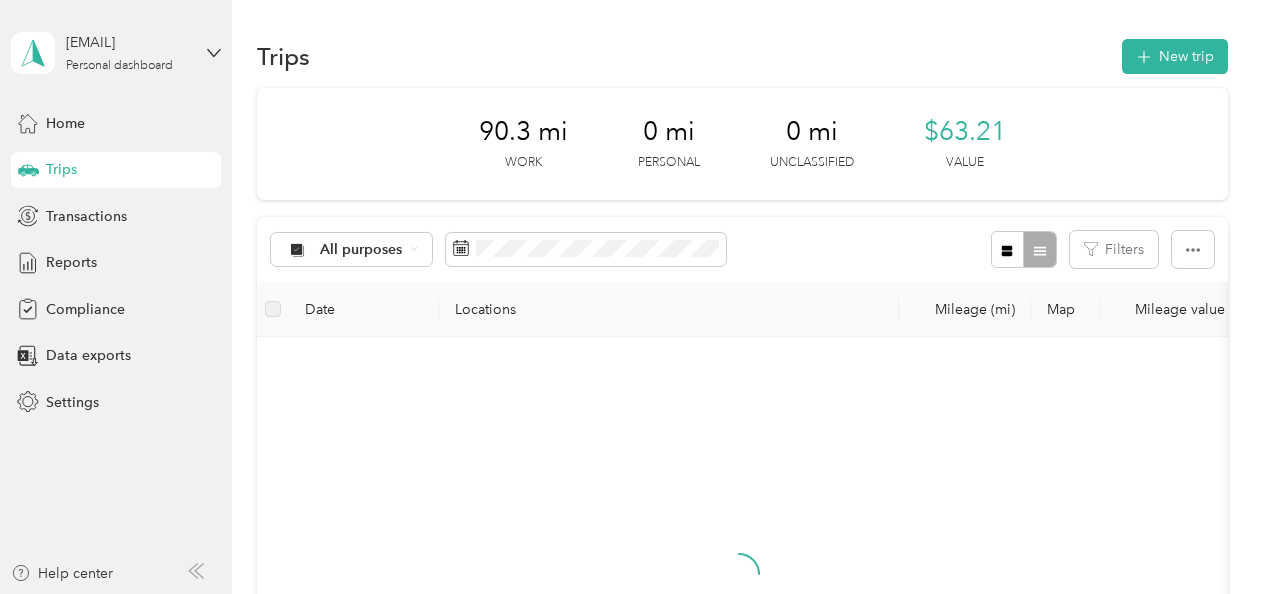 click on "6" at bounding box center [550, 454] 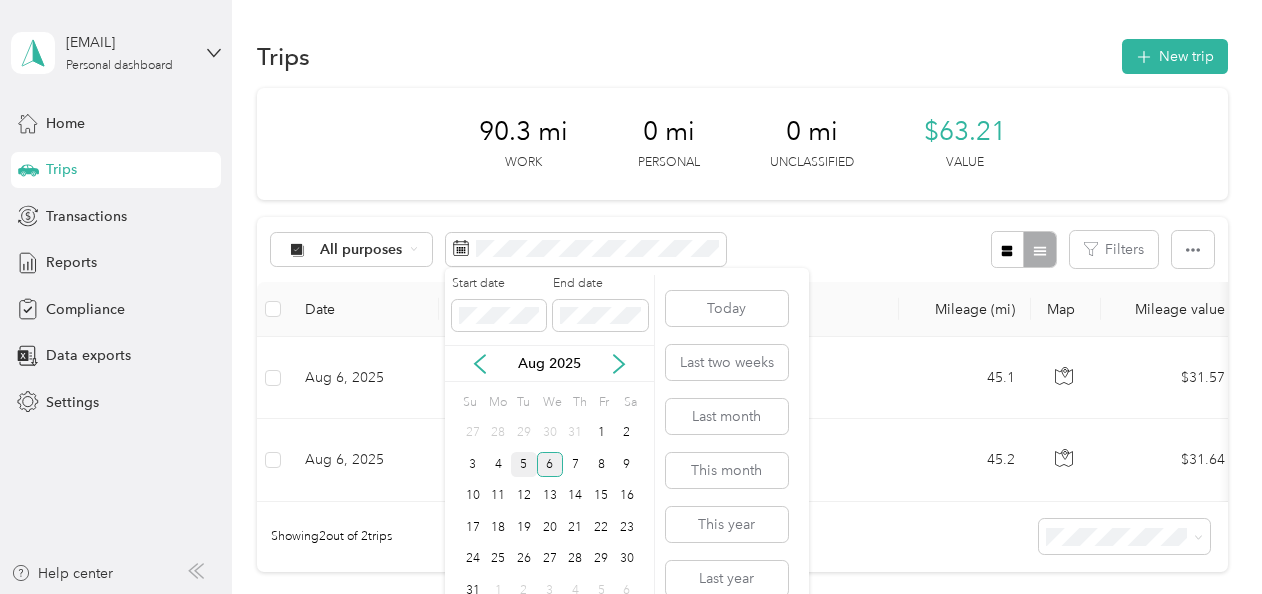 click on "5" at bounding box center [524, 464] 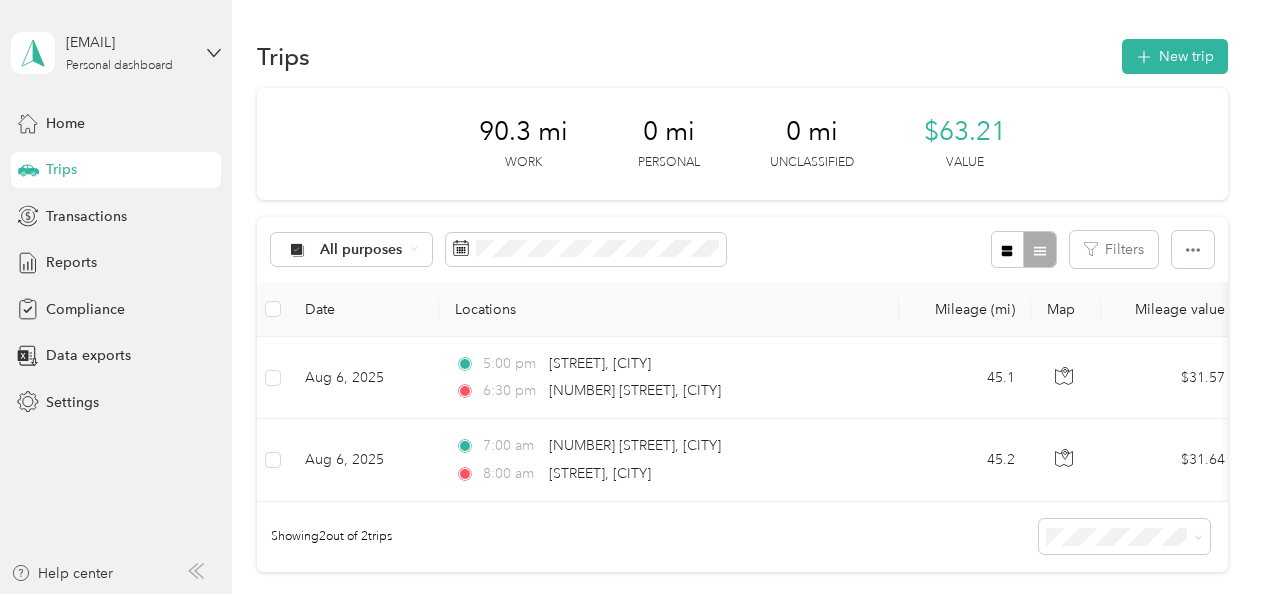 click on "All purposes Filters" at bounding box center (742, 249) 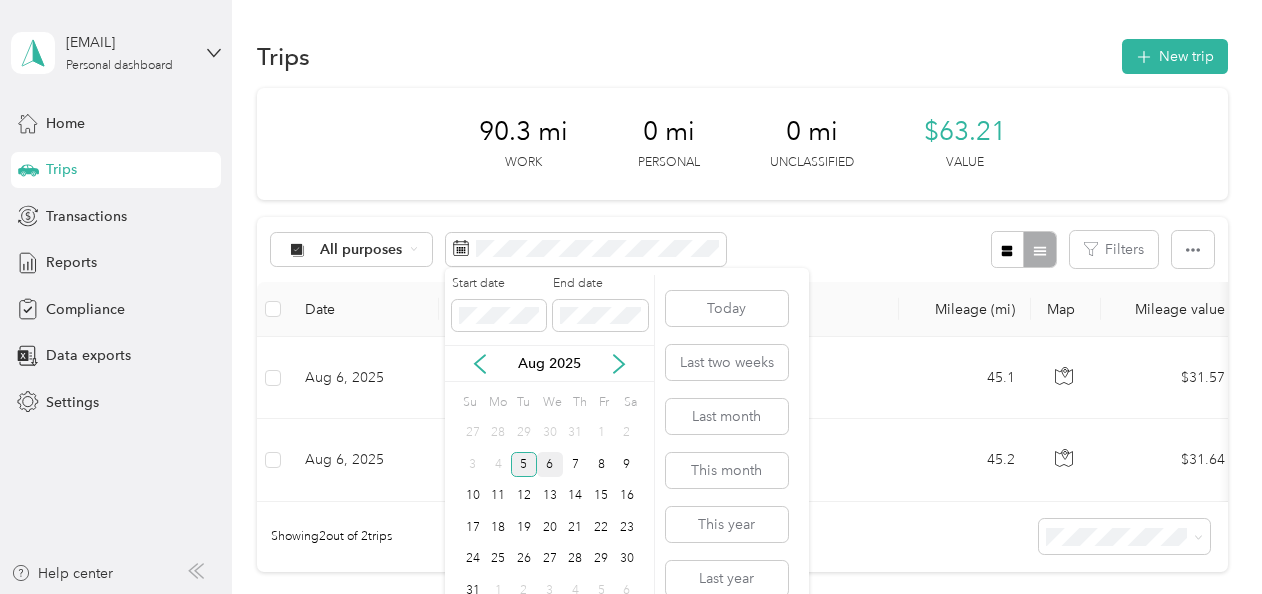 click on "5" at bounding box center [524, 464] 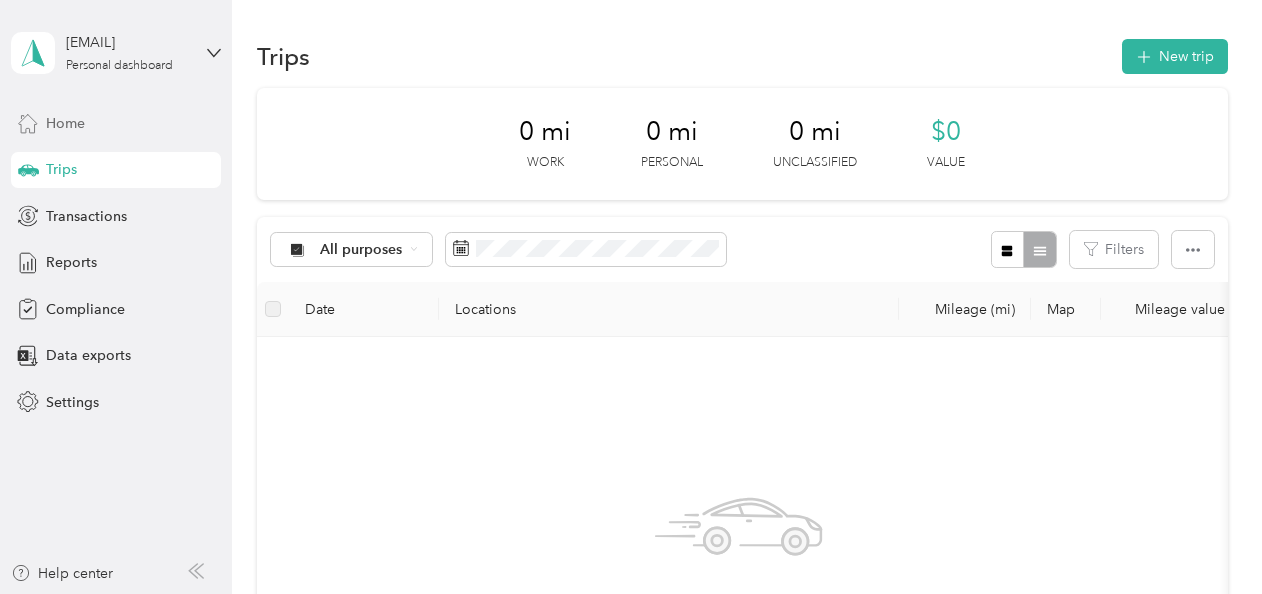 click on "Home" at bounding box center (65, 123) 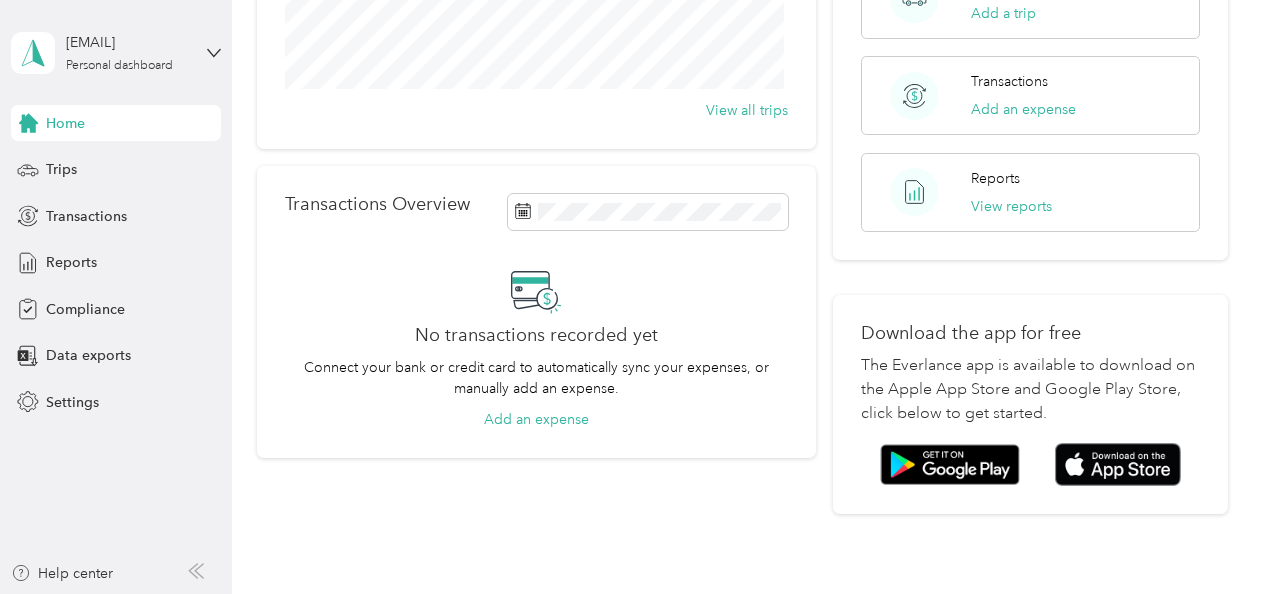 scroll, scrollTop: 40, scrollLeft: 0, axis: vertical 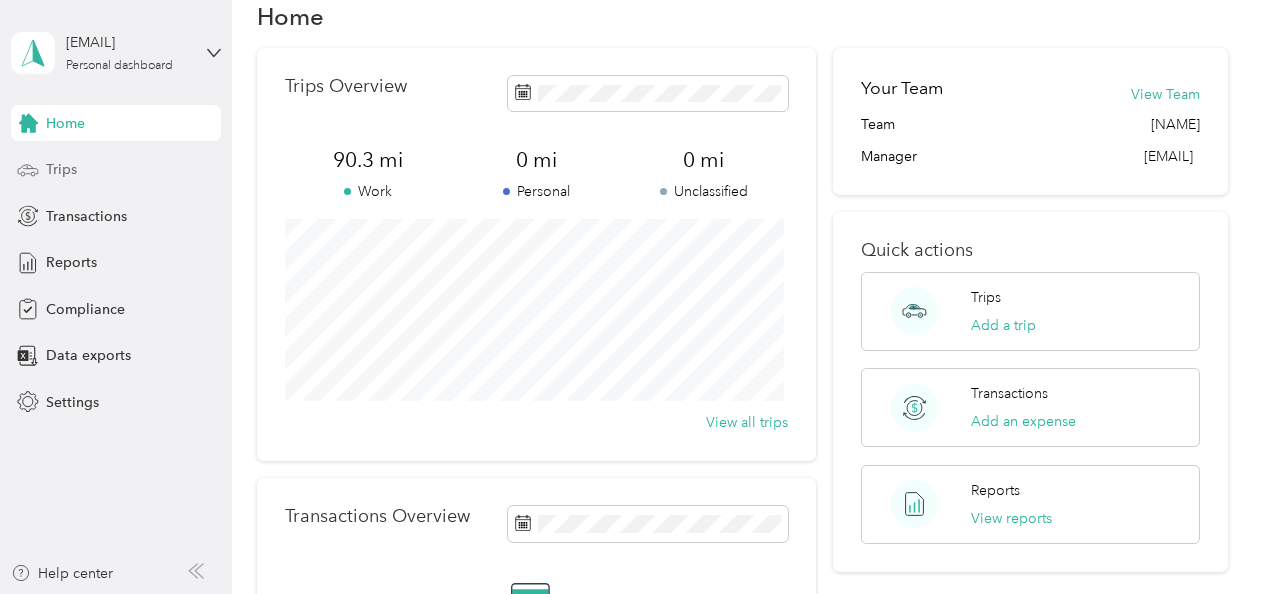 click on "Trips" at bounding box center (61, 169) 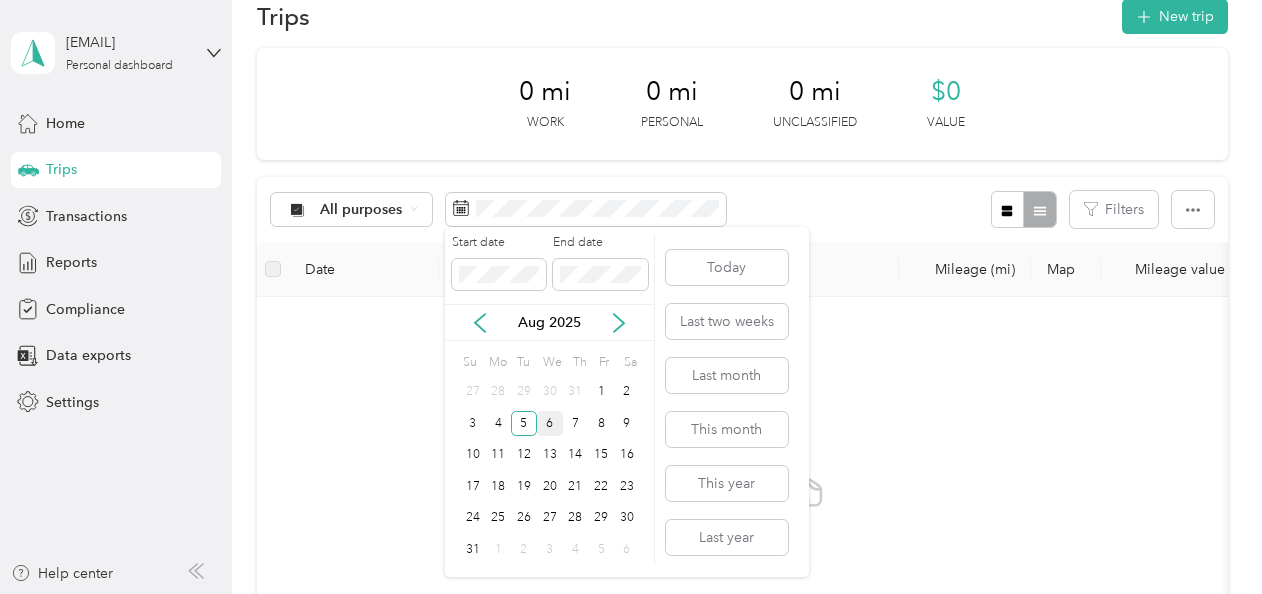 click on "6" at bounding box center [550, 423] 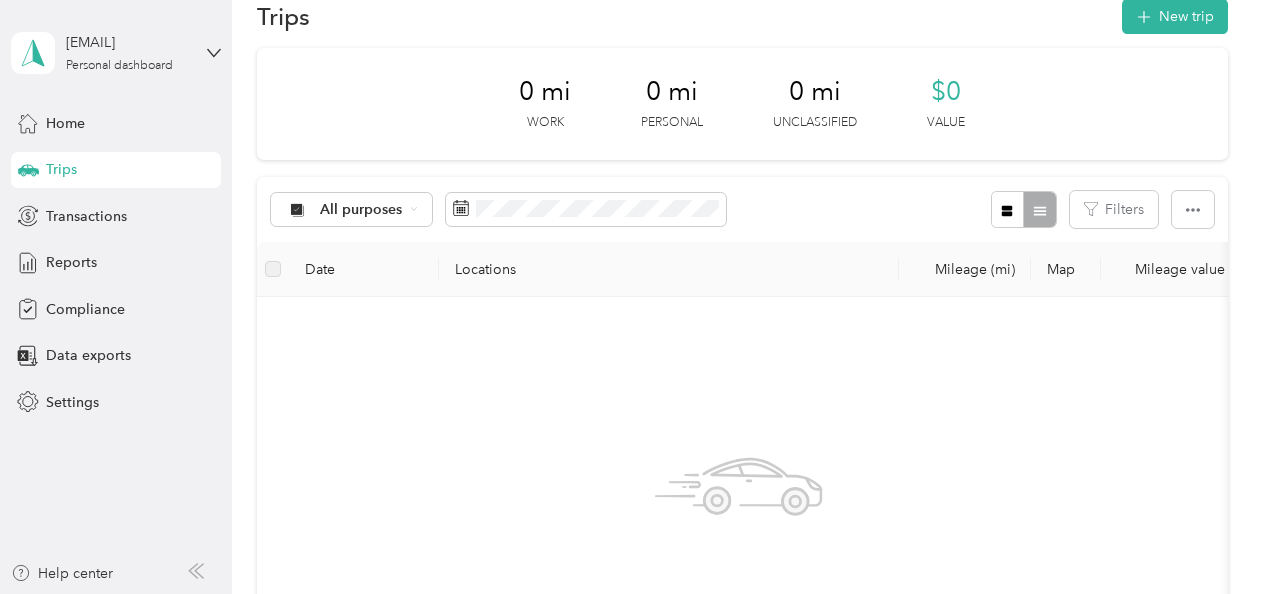 click on "No trips yet. Add a trip" at bounding box center (739, 551) 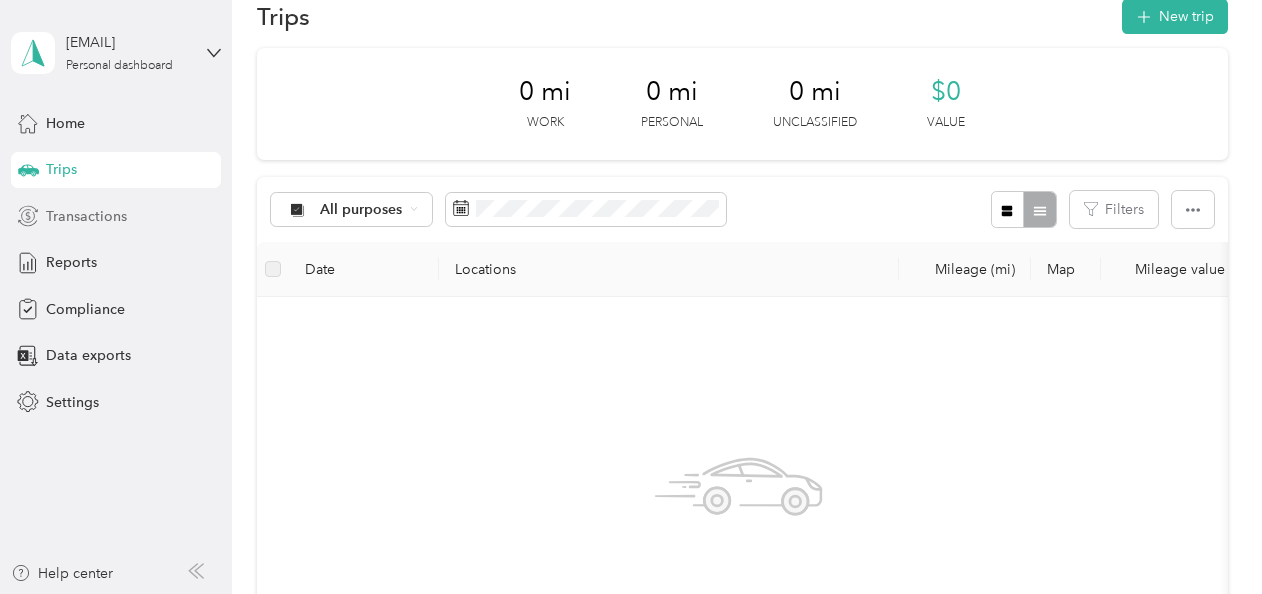 click on "Transactions" at bounding box center (86, 216) 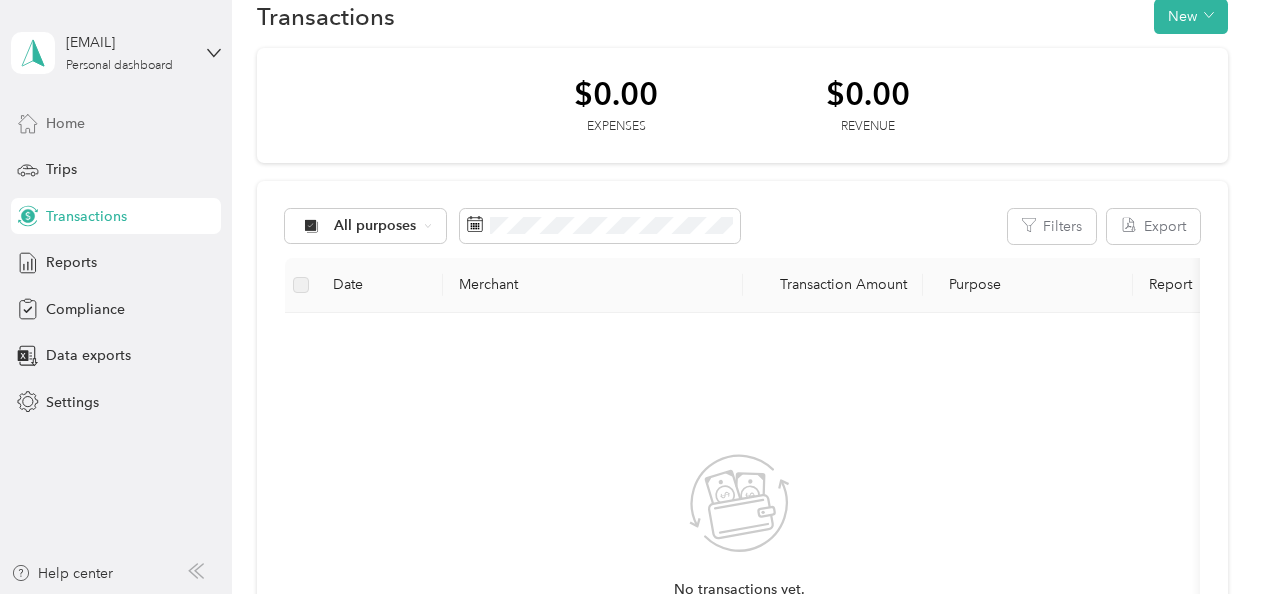 click on "Home" at bounding box center [65, 123] 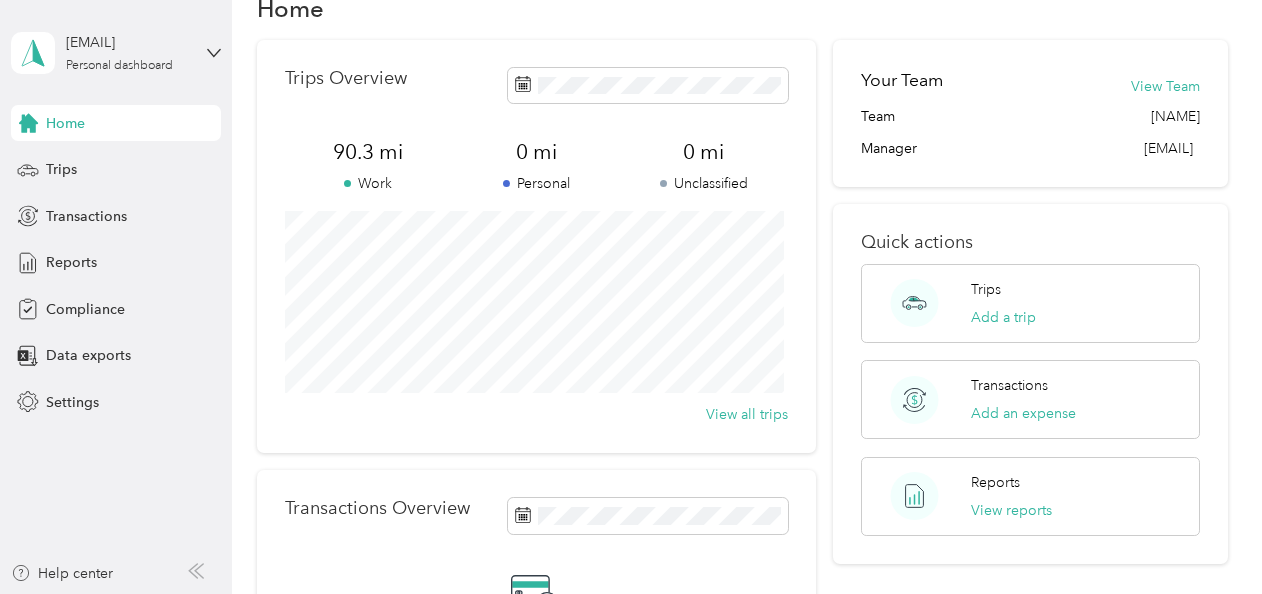 scroll, scrollTop: 0, scrollLeft: 0, axis: both 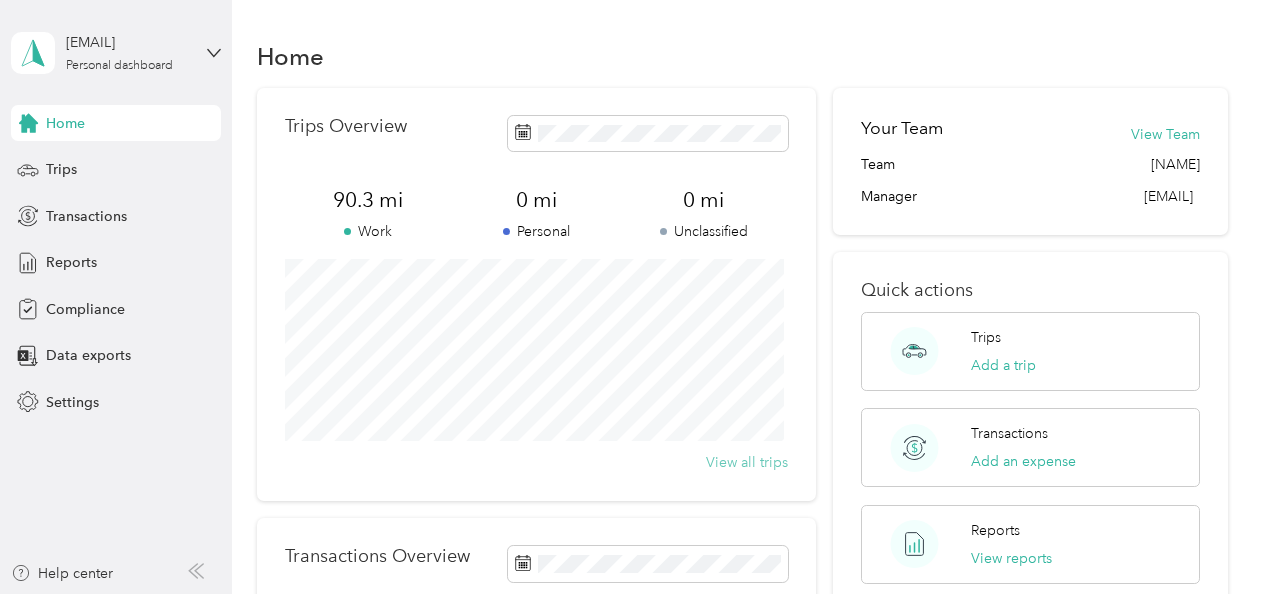 click on "View all trips" at bounding box center (747, 462) 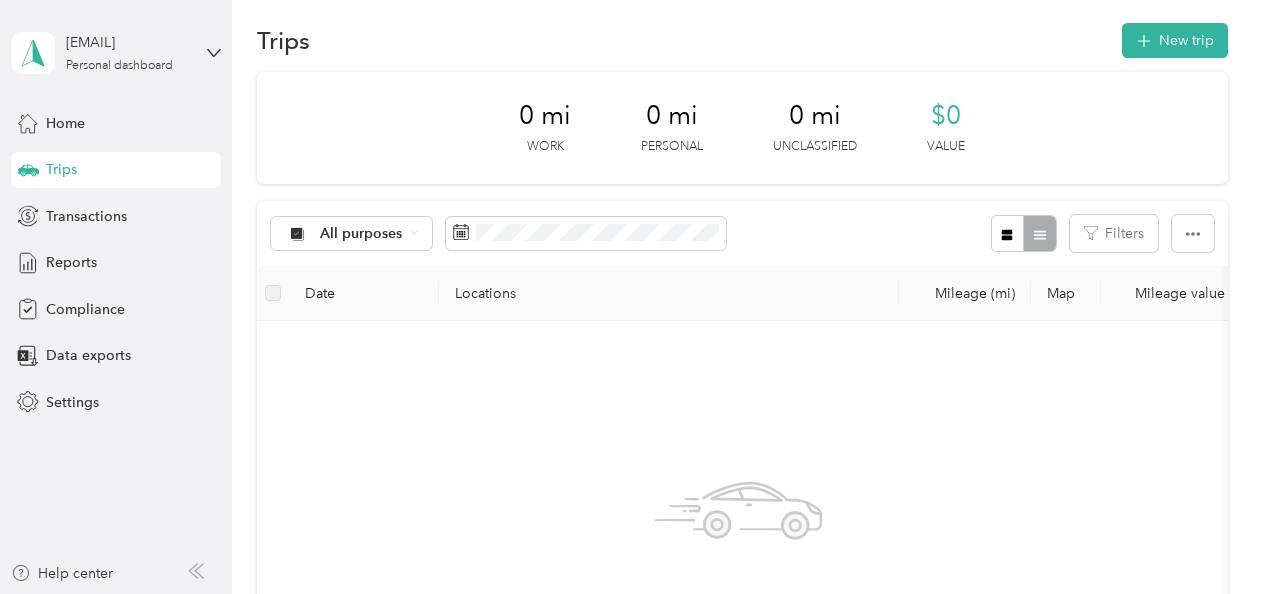 scroll, scrollTop: 0, scrollLeft: 0, axis: both 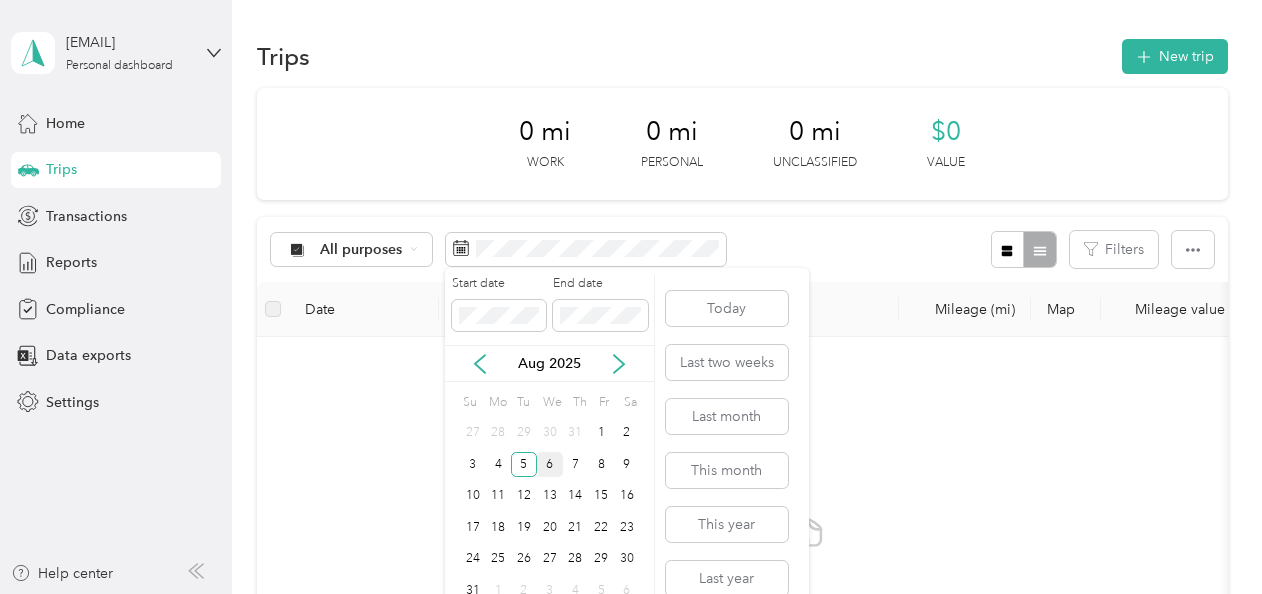 click on "6" at bounding box center [550, 464] 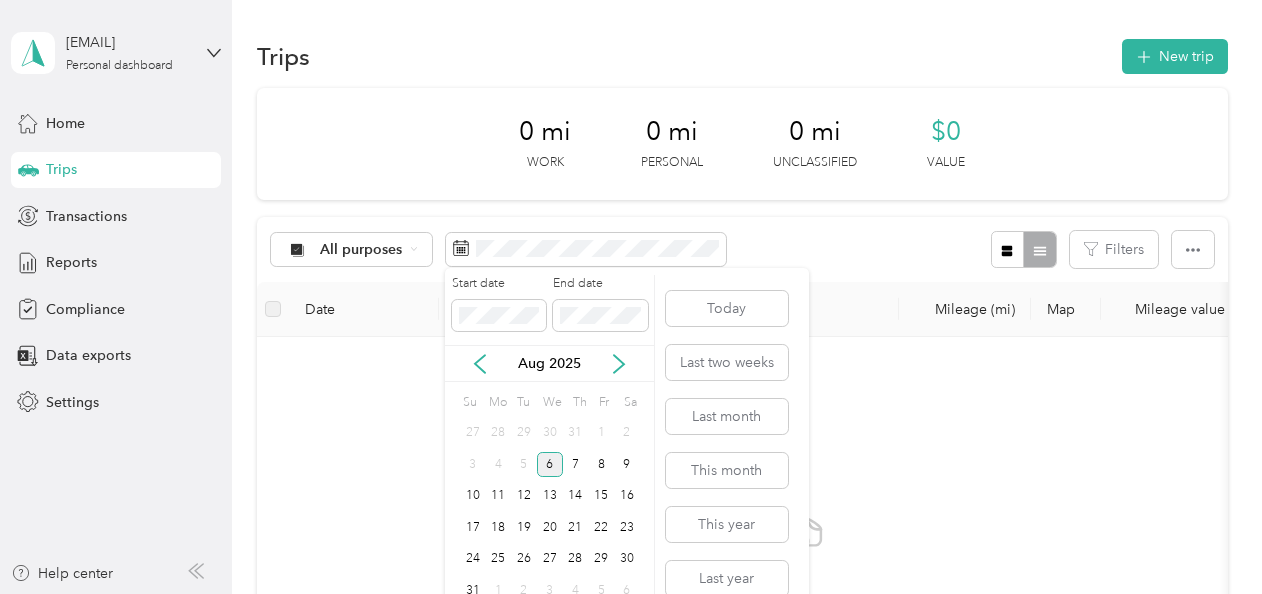 click on "6" at bounding box center (550, 464) 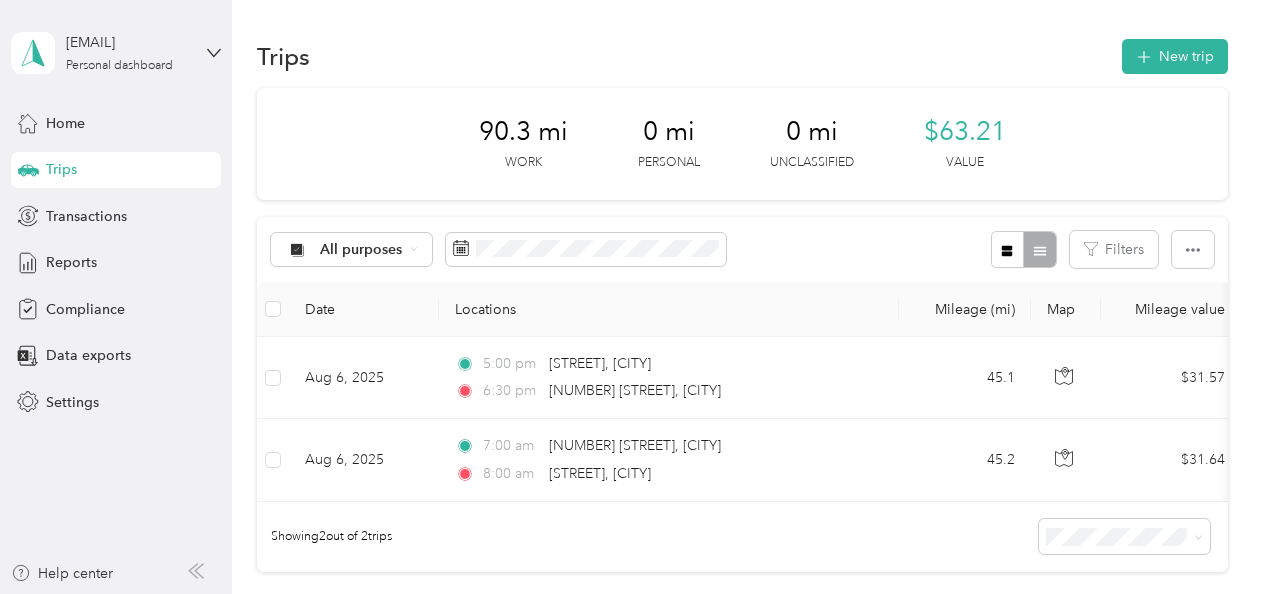 click on "6" at bounding box center (550, 463) 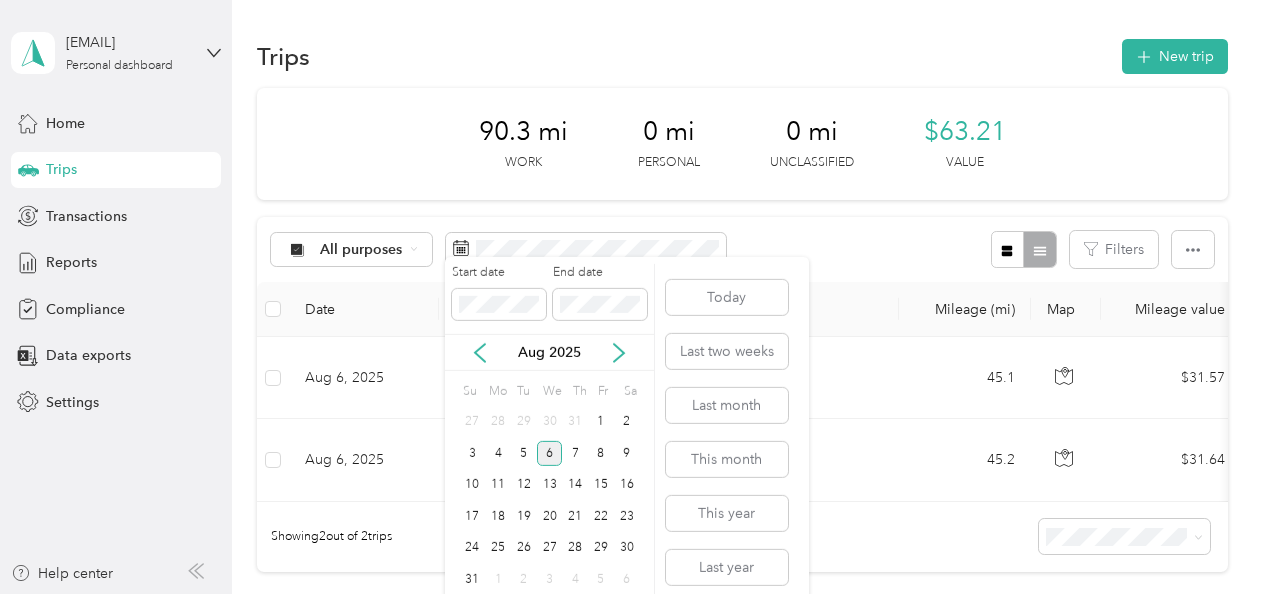 click on "6" at bounding box center (550, 453) 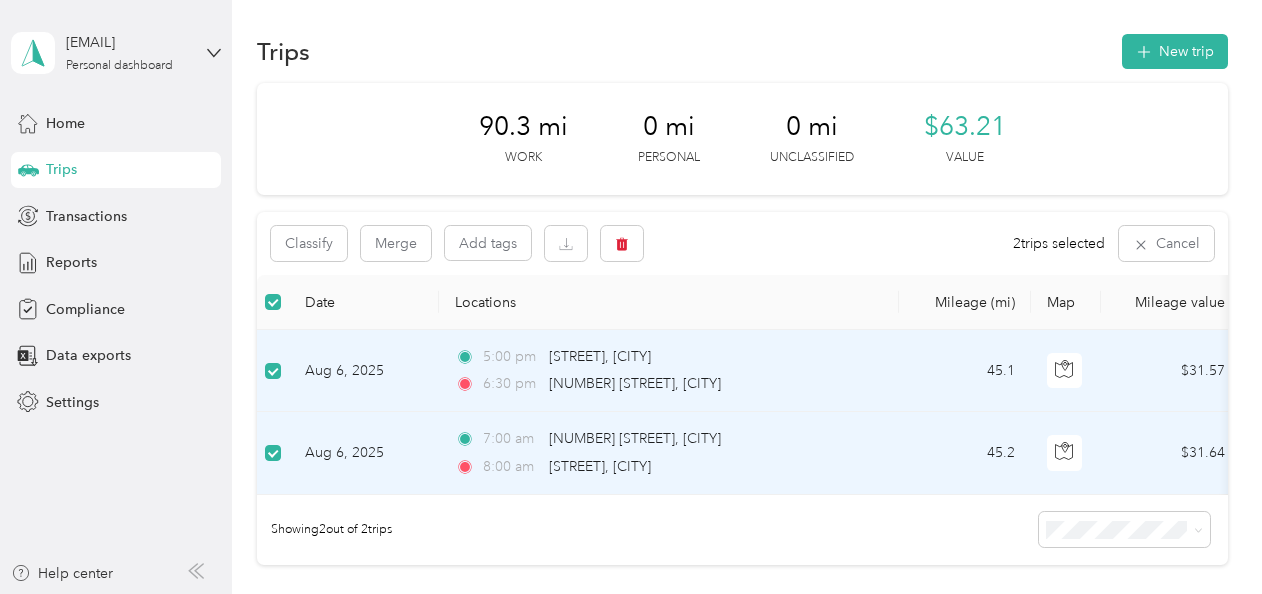 scroll, scrollTop: 8, scrollLeft: 0, axis: vertical 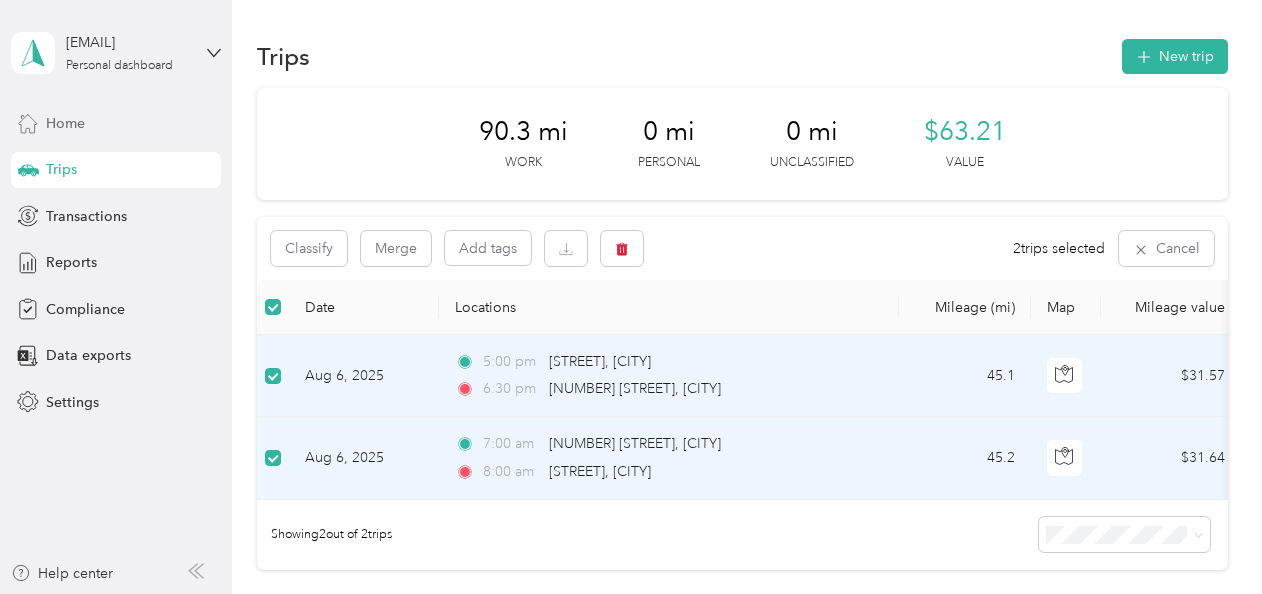 click on "Home" at bounding box center (65, 123) 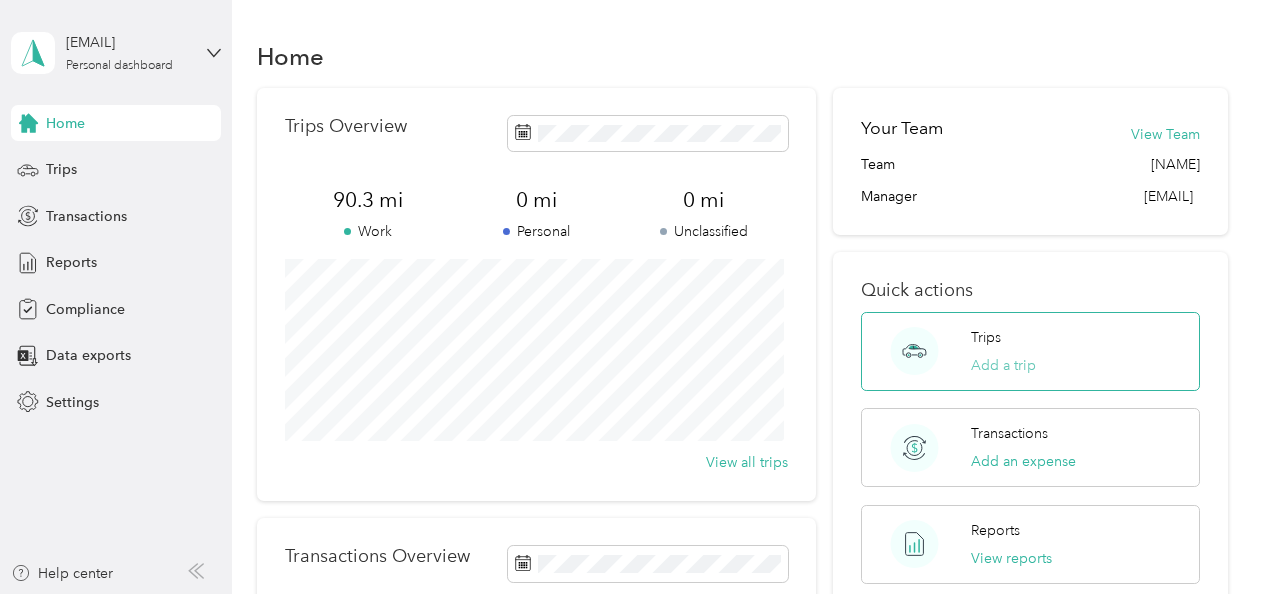 click on "Add a trip" at bounding box center (1003, 365) 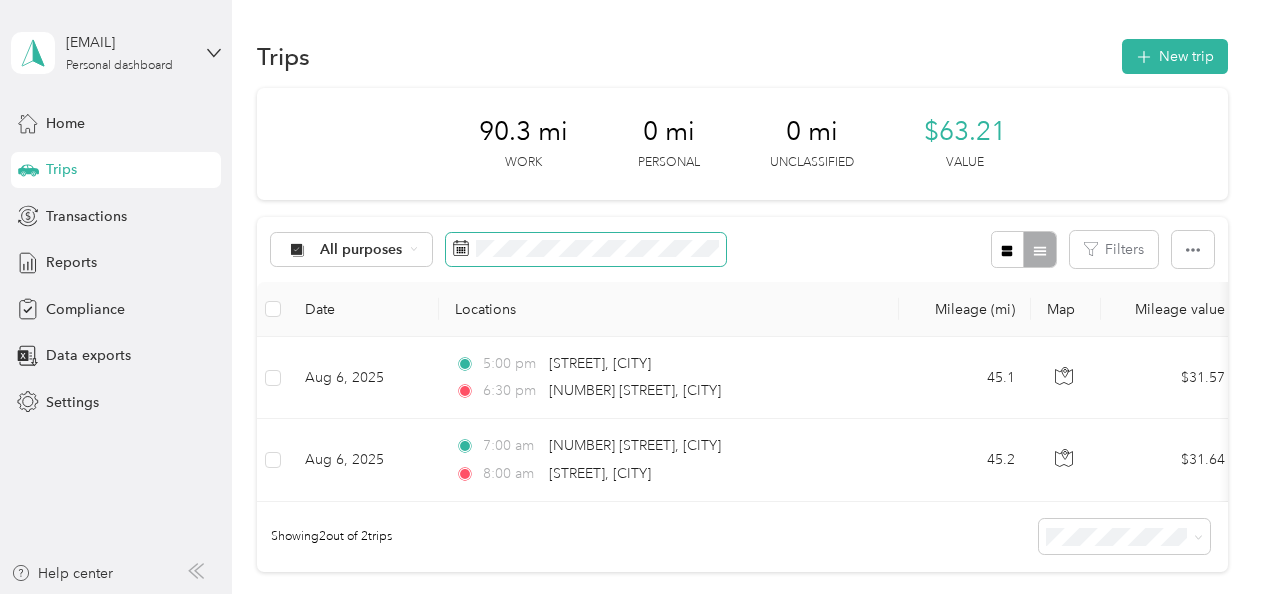 click at bounding box center [586, 250] 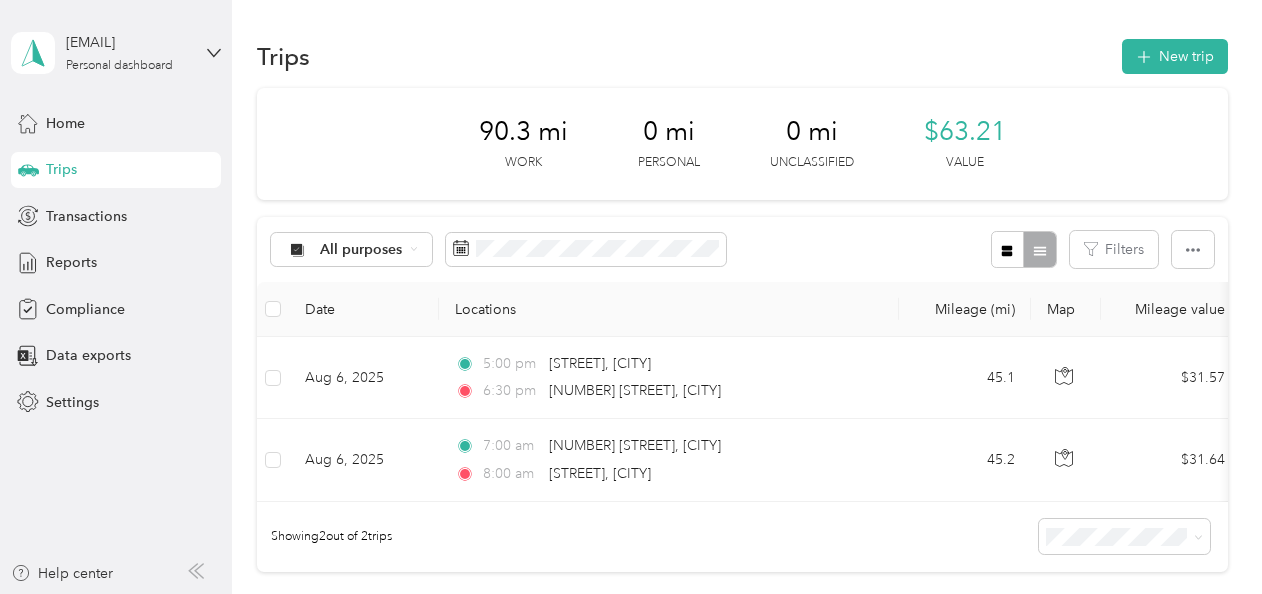 click on "All purposes Filters" at bounding box center (742, 249) 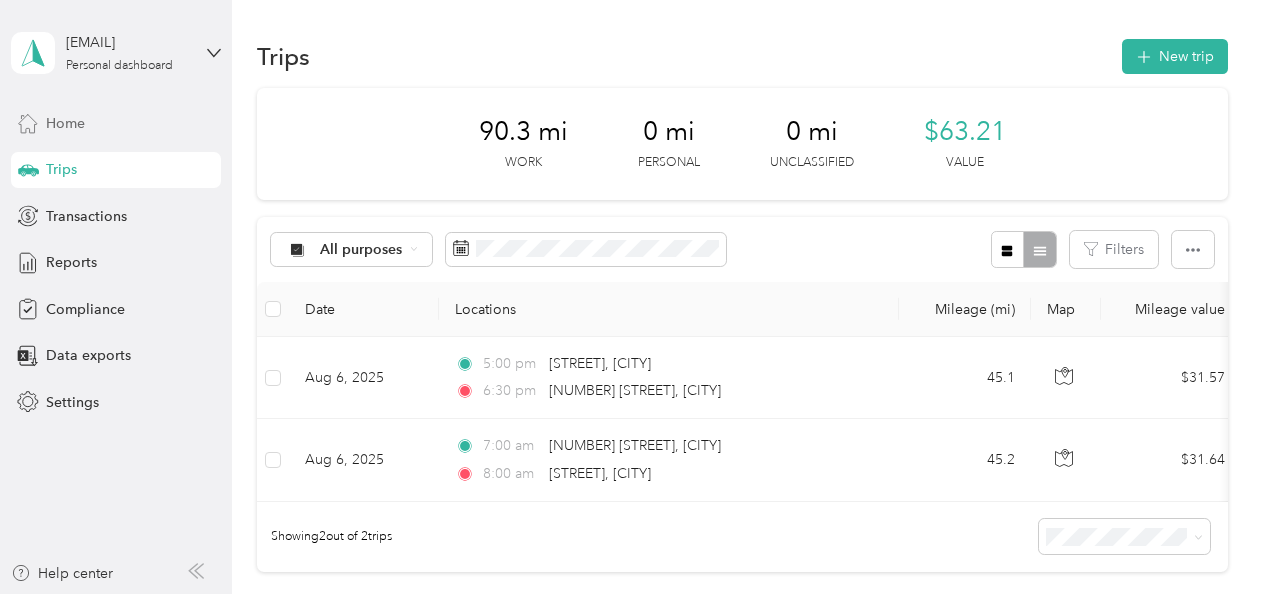 click on "Home" at bounding box center (116, 123) 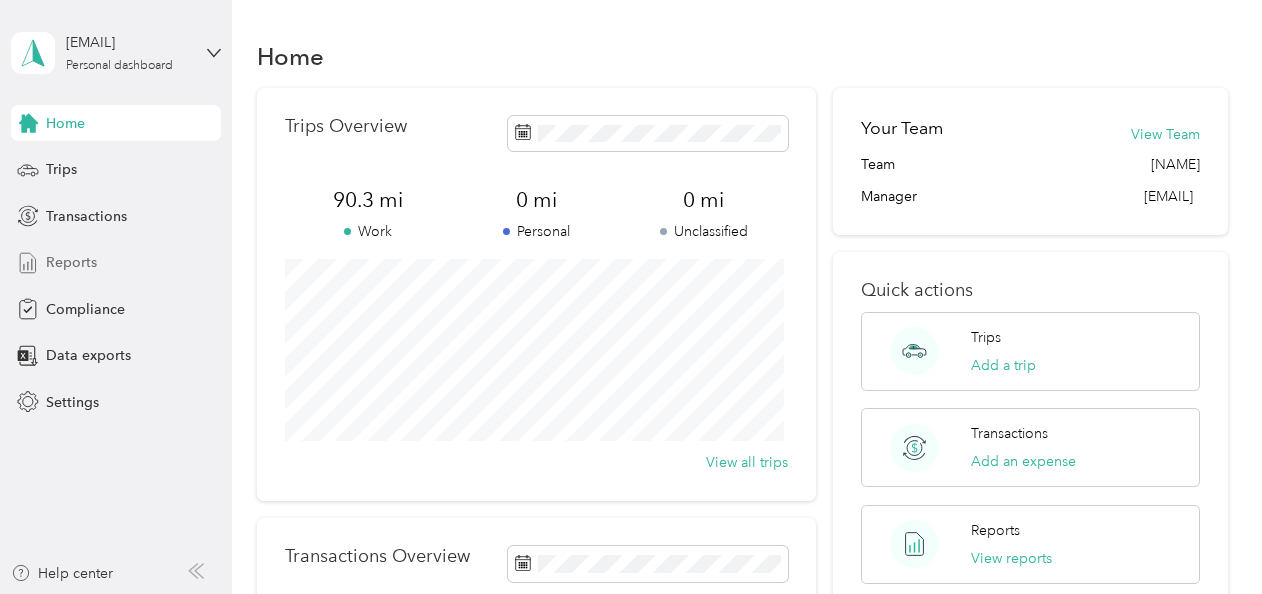 click on "Reports" at bounding box center (71, 262) 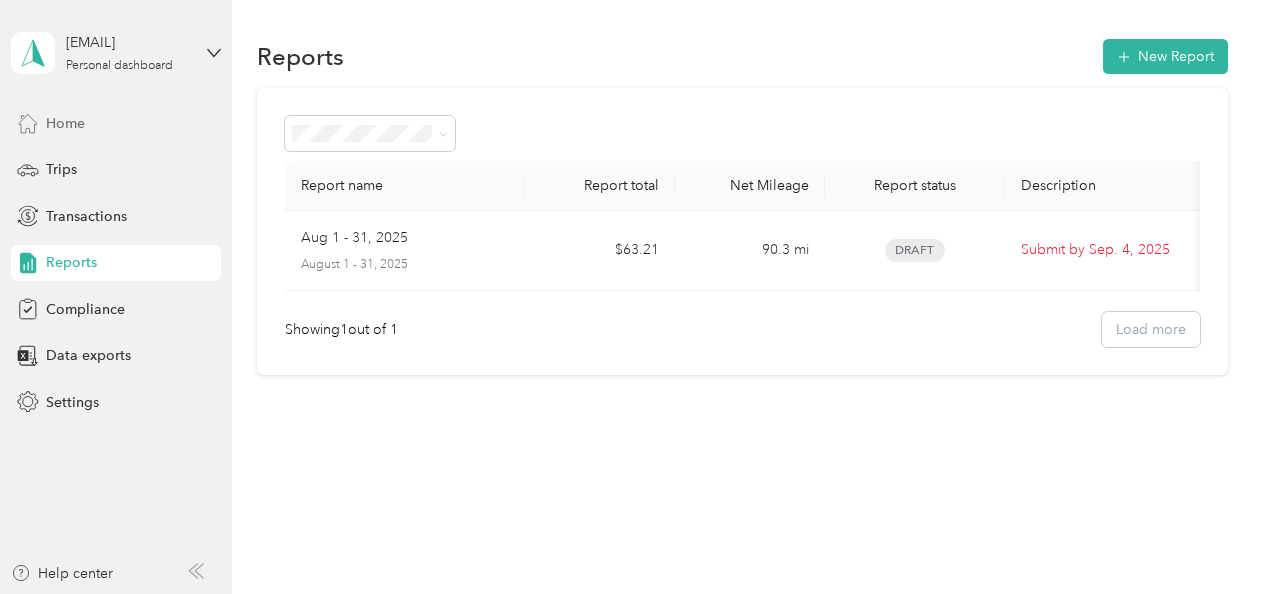 click on "Home" at bounding box center (65, 123) 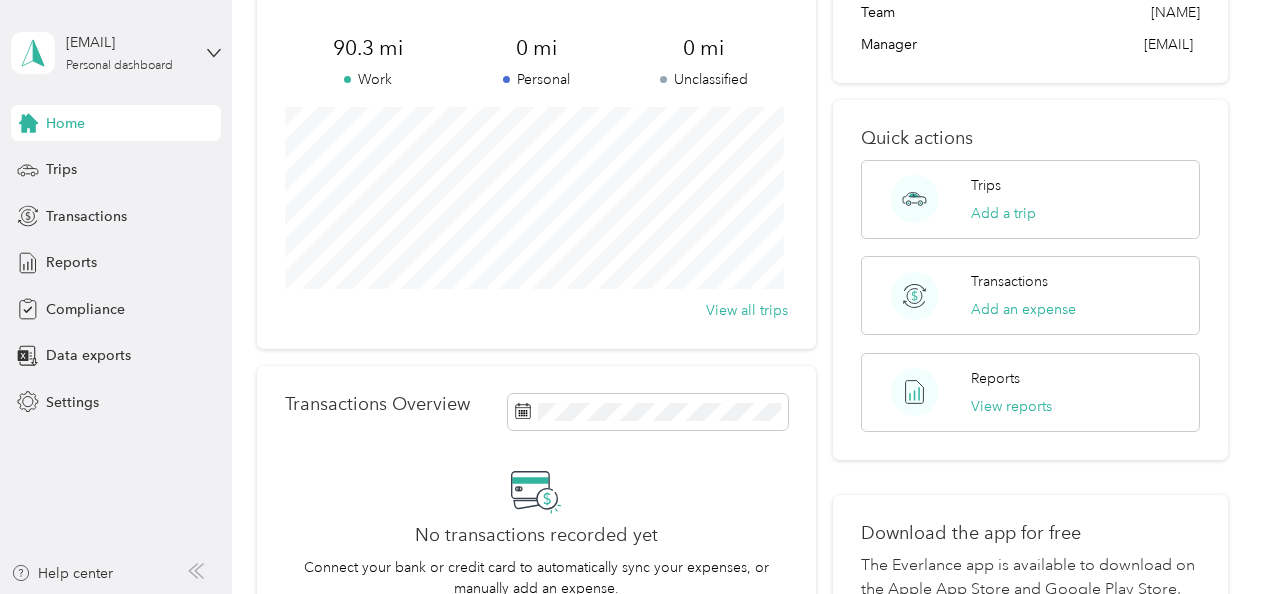 scroll, scrollTop: 0, scrollLeft: 0, axis: both 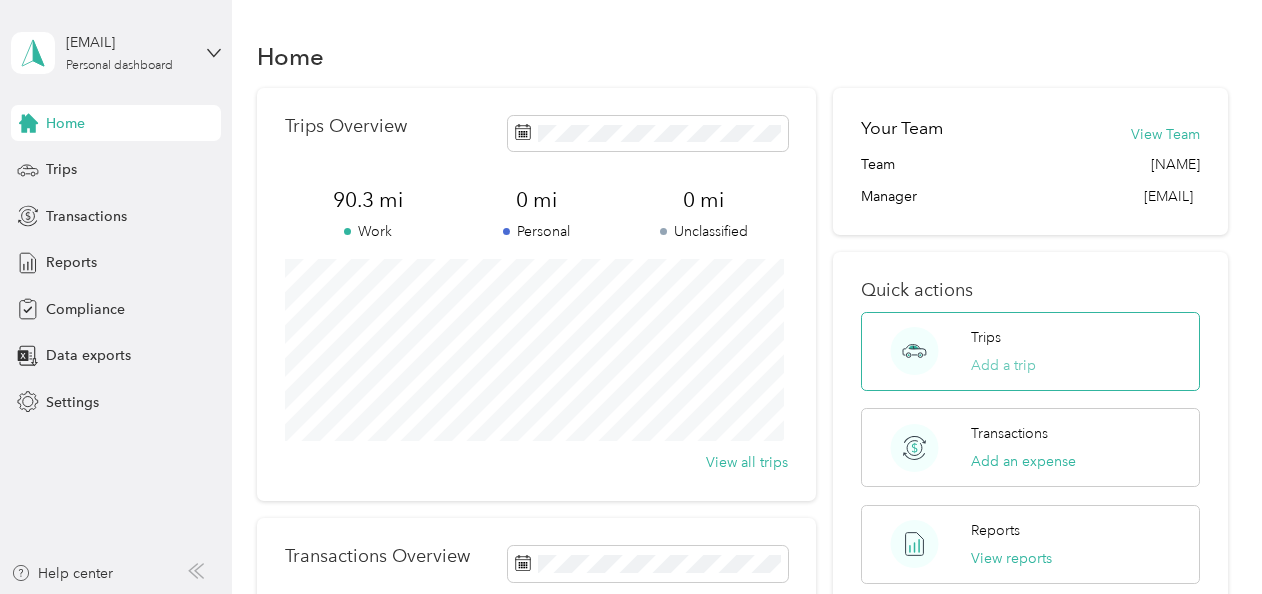 click on "Add a trip" at bounding box center [1003, 365] 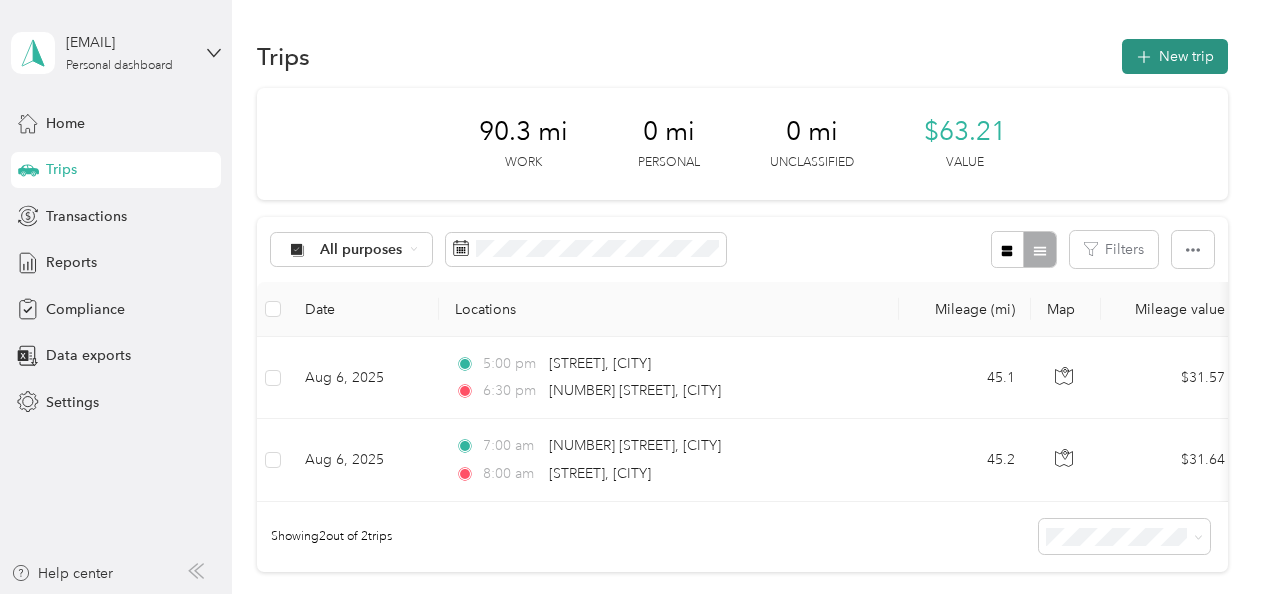 click on "New trip" at bounding box center (1175, 56) 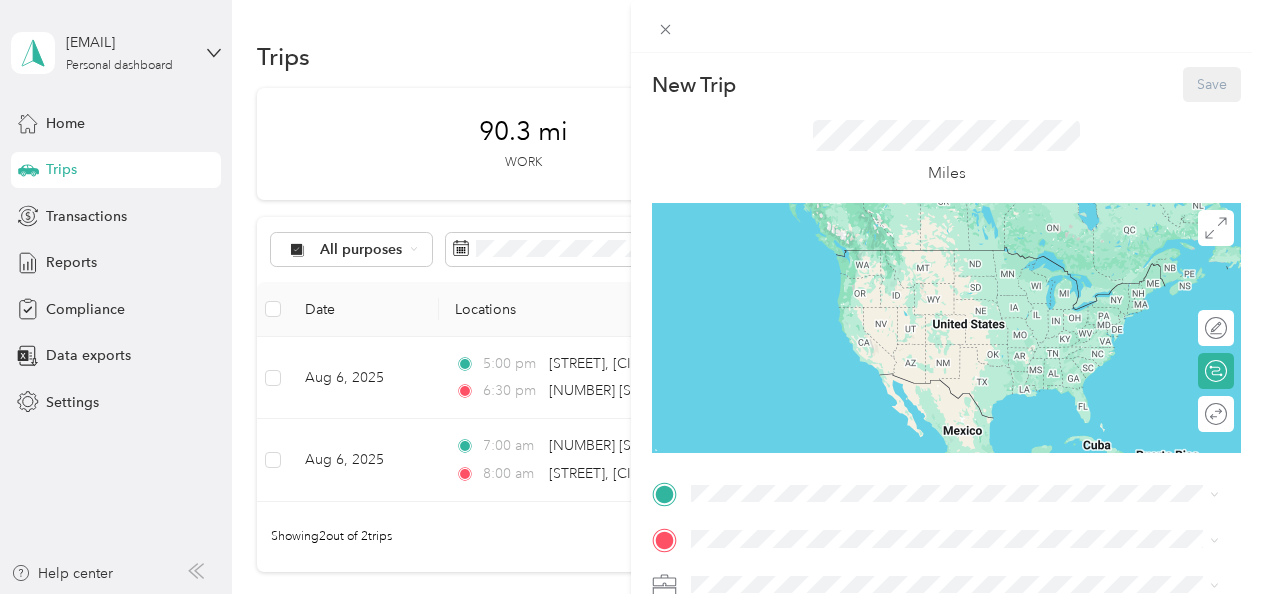 click on "New Trip Save This trip cannot be edited because it is either under review, approved, or paid. Contact your Team Manager to edit it. Miles Edit route Calculate route Round trip TO Add photo" at bounding box center [946, 350] 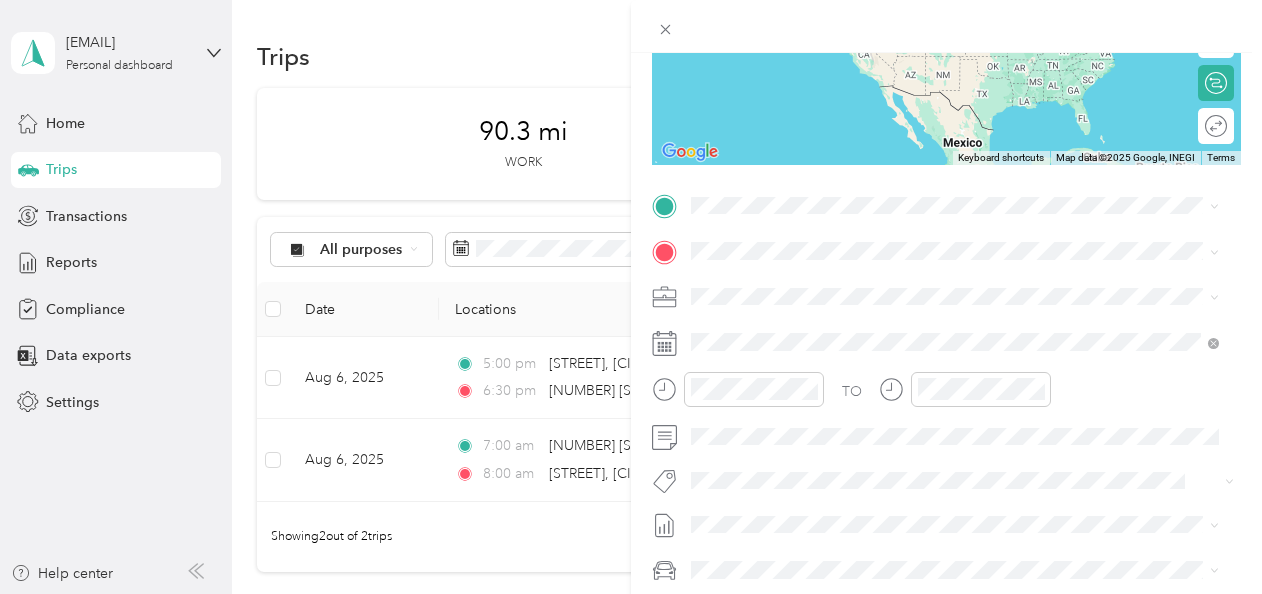 scroll, scrollTop: 312, scrollLeft: 0, axis: vertical 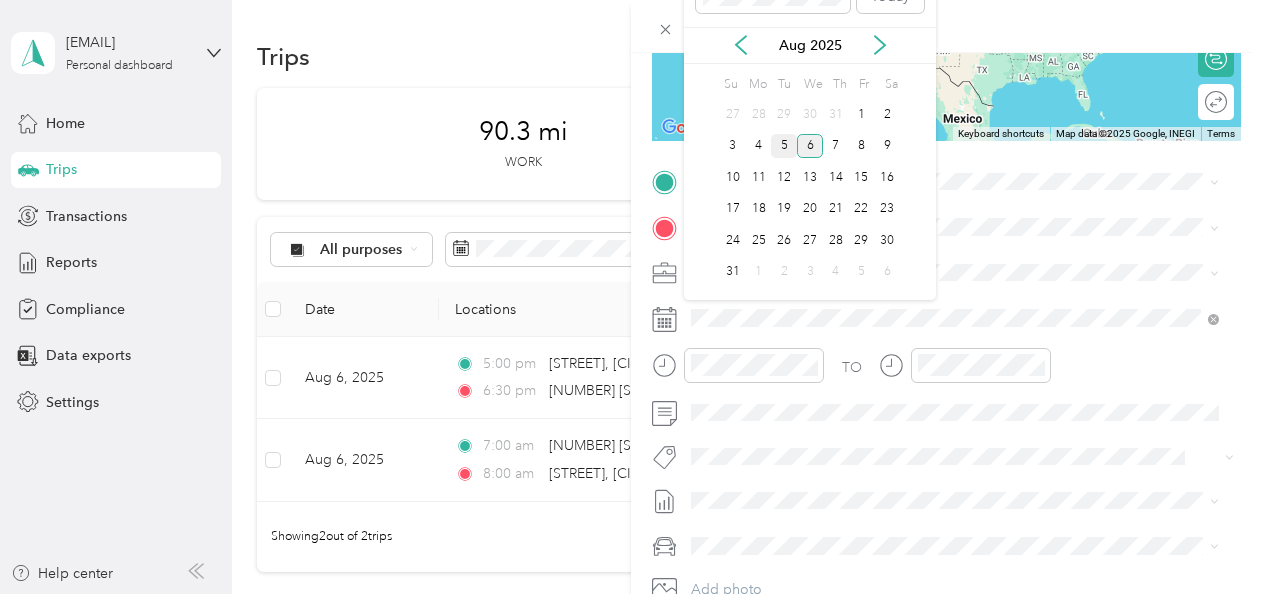 click on "5" at bounding box center (784, 146) 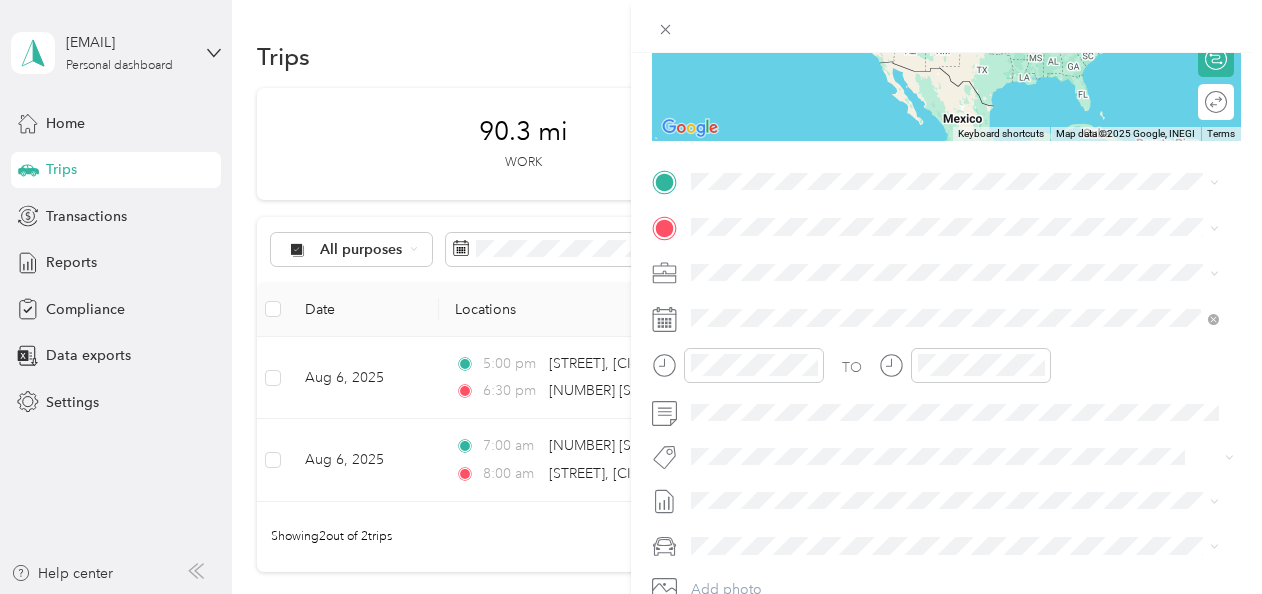 click at bounding box center (962, 546) 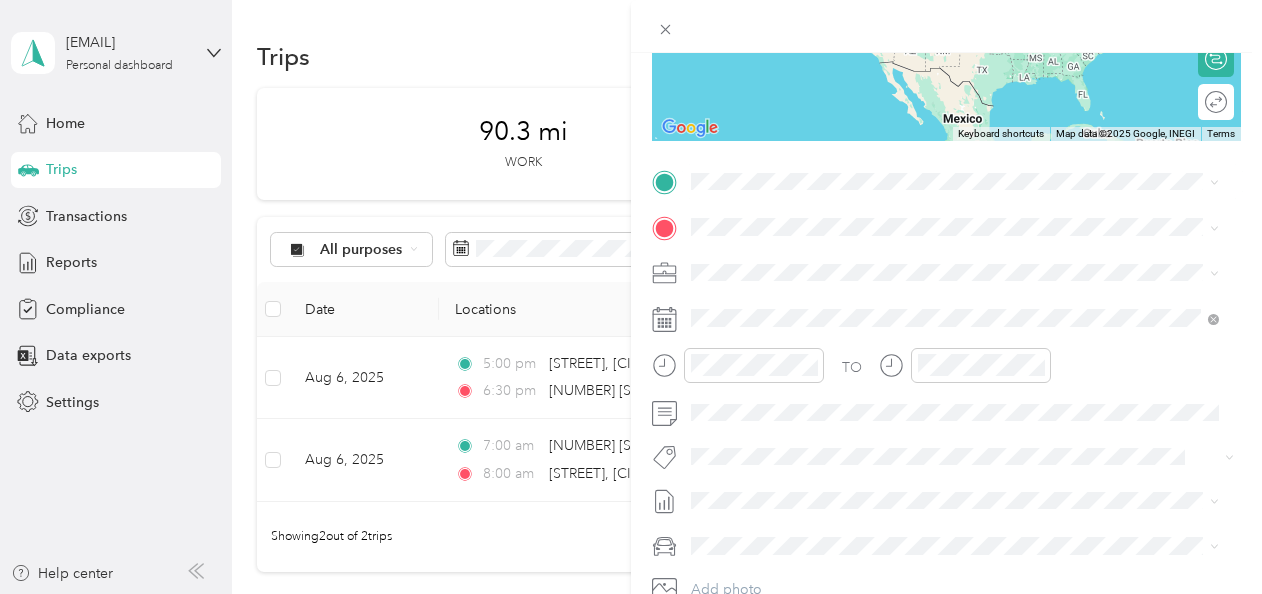 click on "[NUMBER] [STREET]
[CITY], [STATE] [POSTAL_CODE], [COUNTRY]" at bounding box center [873, 250] 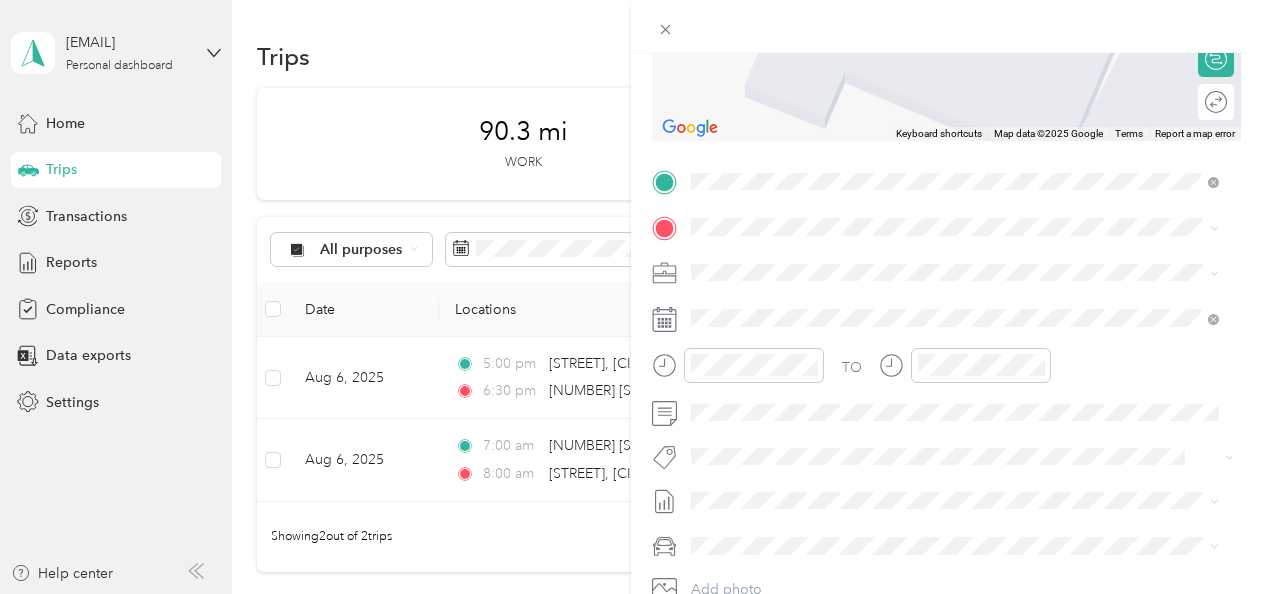 click on "[STREET]
[CITY], [STATE] [POSTAL_CODE], [COUNTRY]" at bounding box center (873, 303) 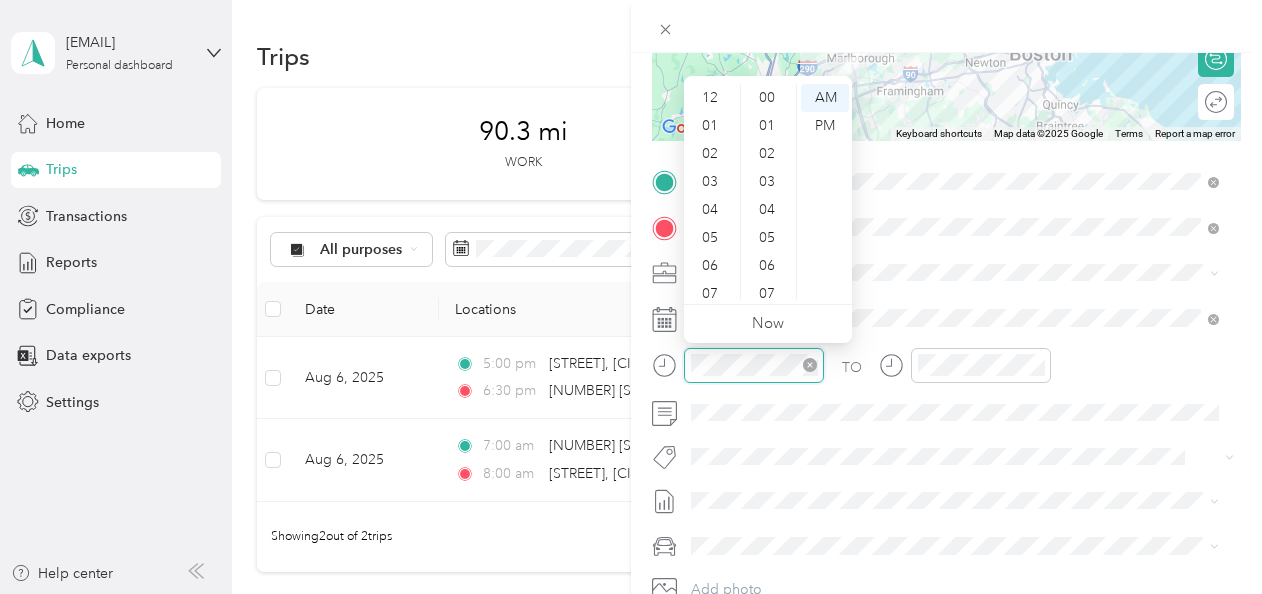 scroll, scrollTop: 868, scrollLeft: 0, axis: vertical 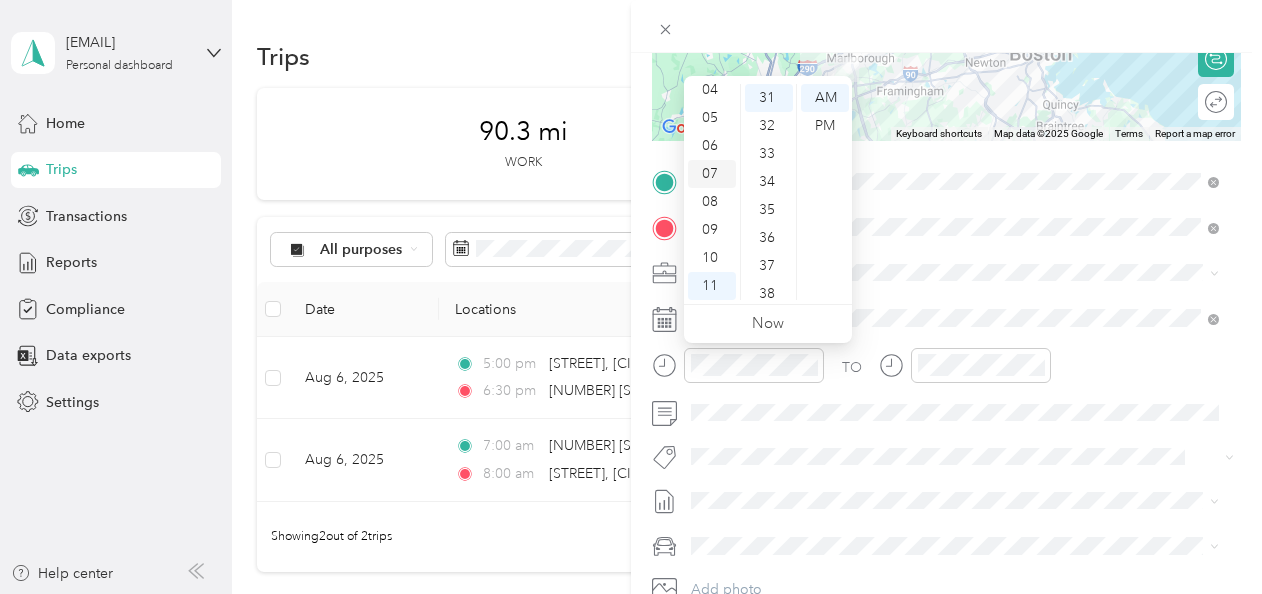 click on "07" at bounding box center [712, 174] 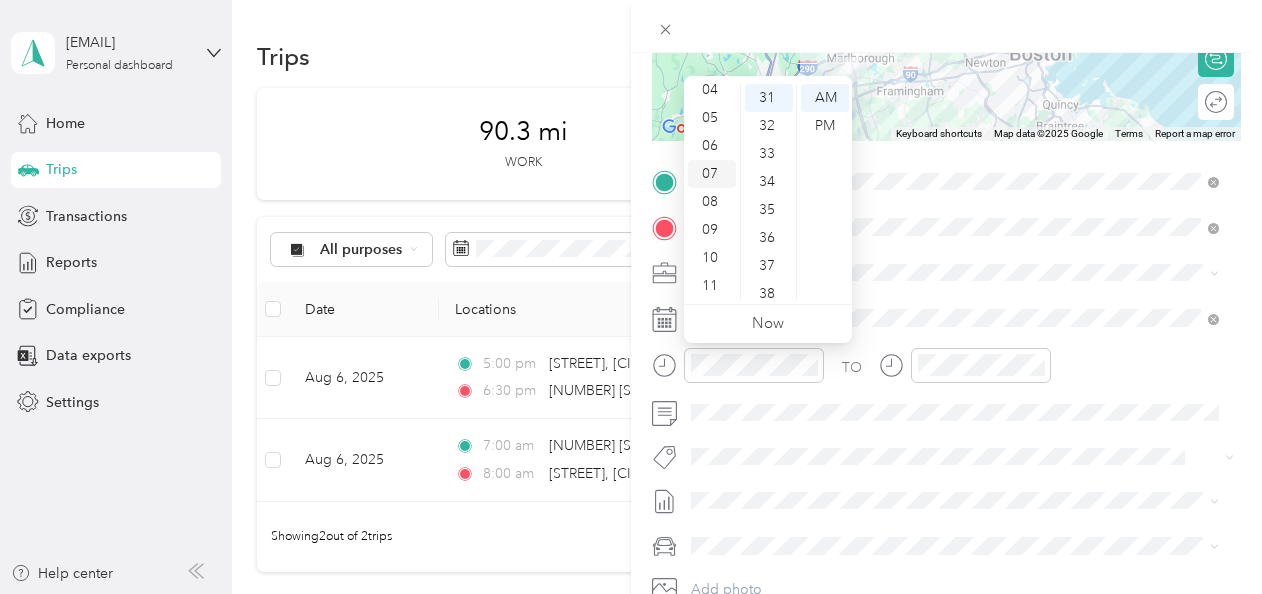 click on "07" at bounding box center (712, 174) 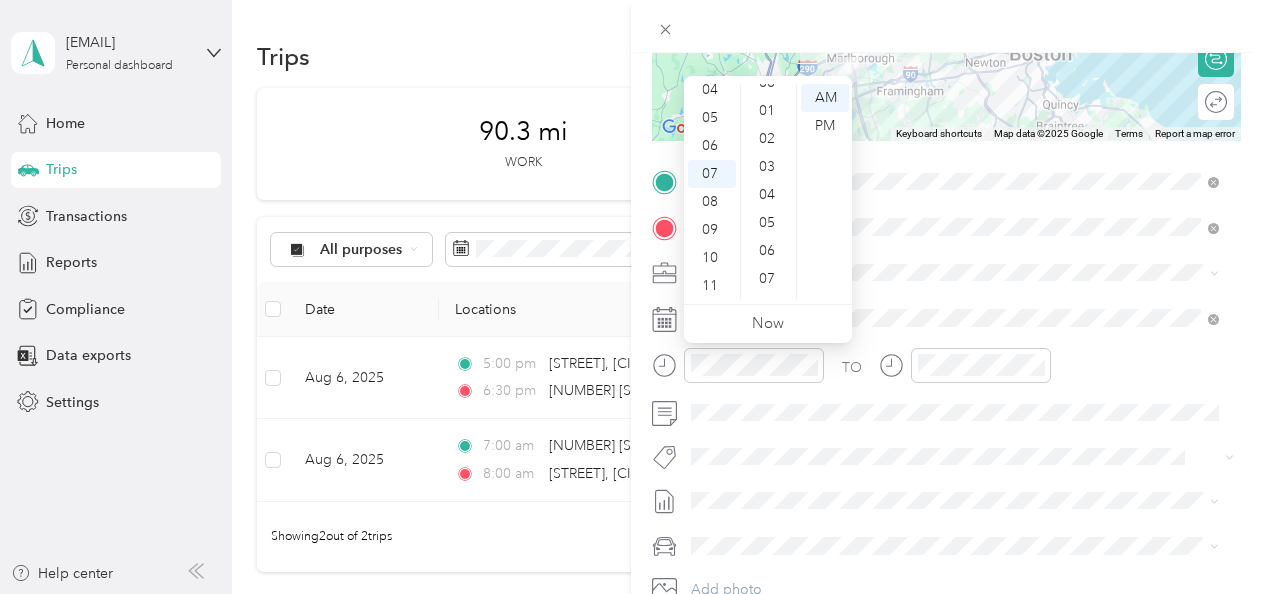 scroll, scrollTop: 0, scrollLeft: 0, axis: both 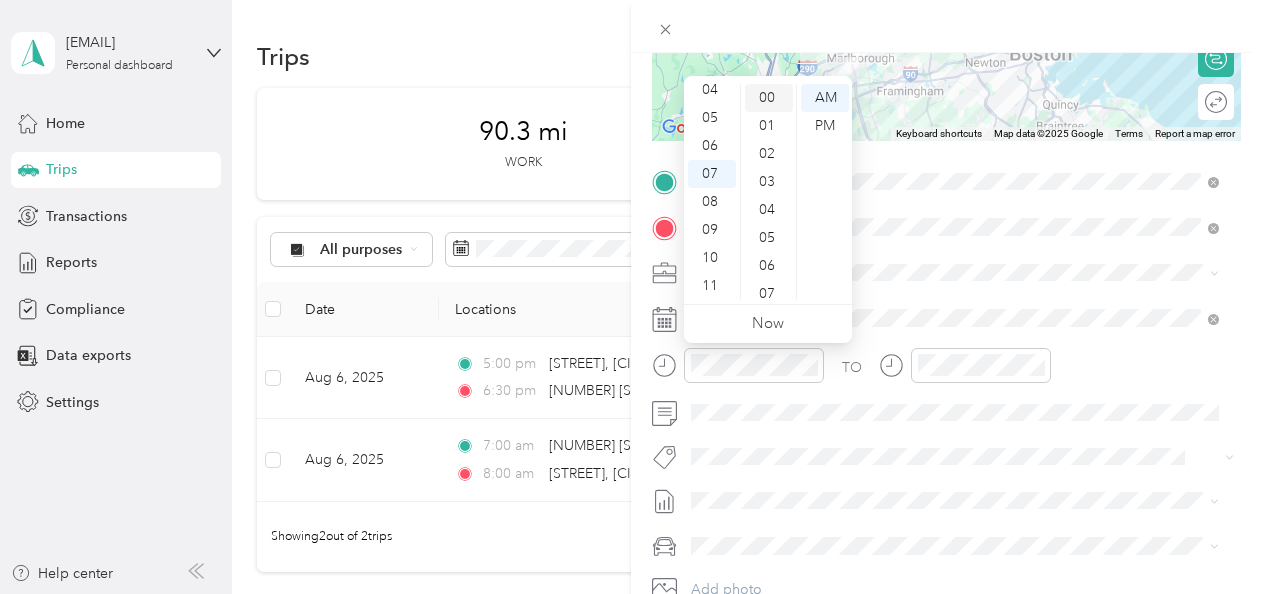 click on "00" at bounding box center (769, 98) 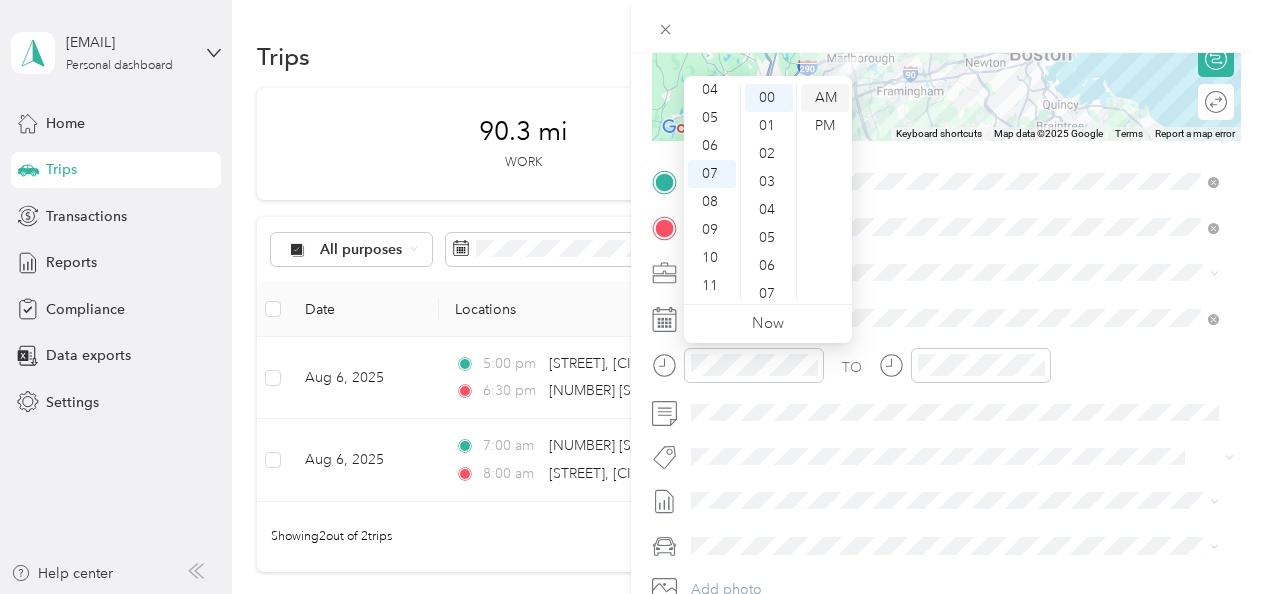 click on "AM" at bounding box center [825, 98] 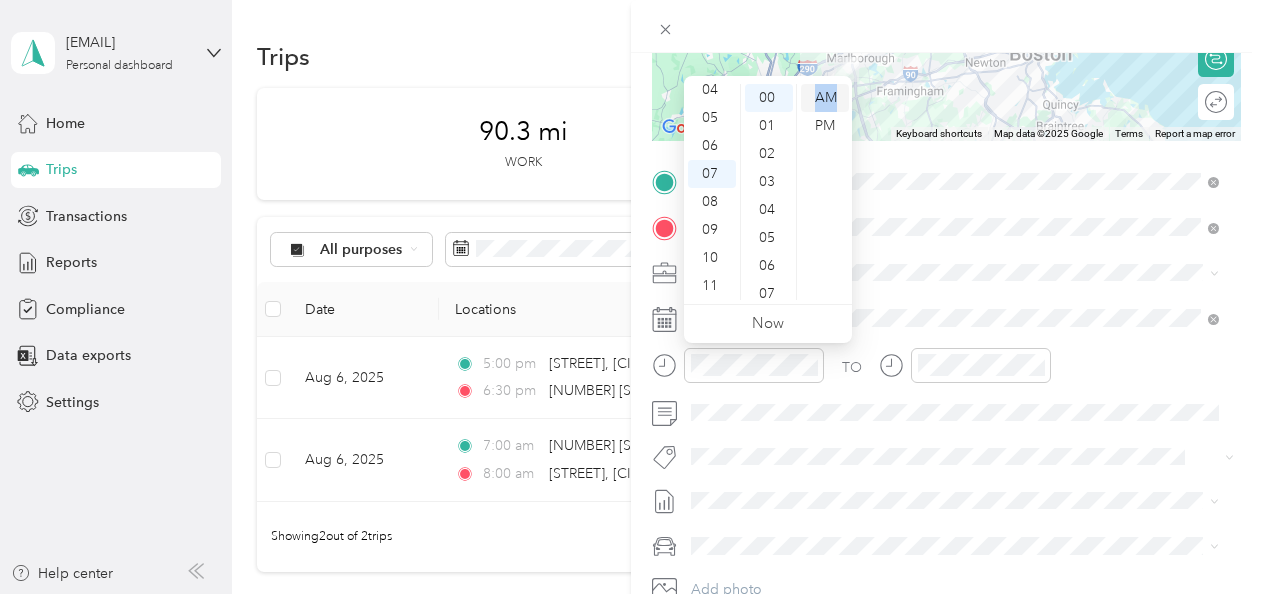 click on "AM" at bounding box center [825, 98] 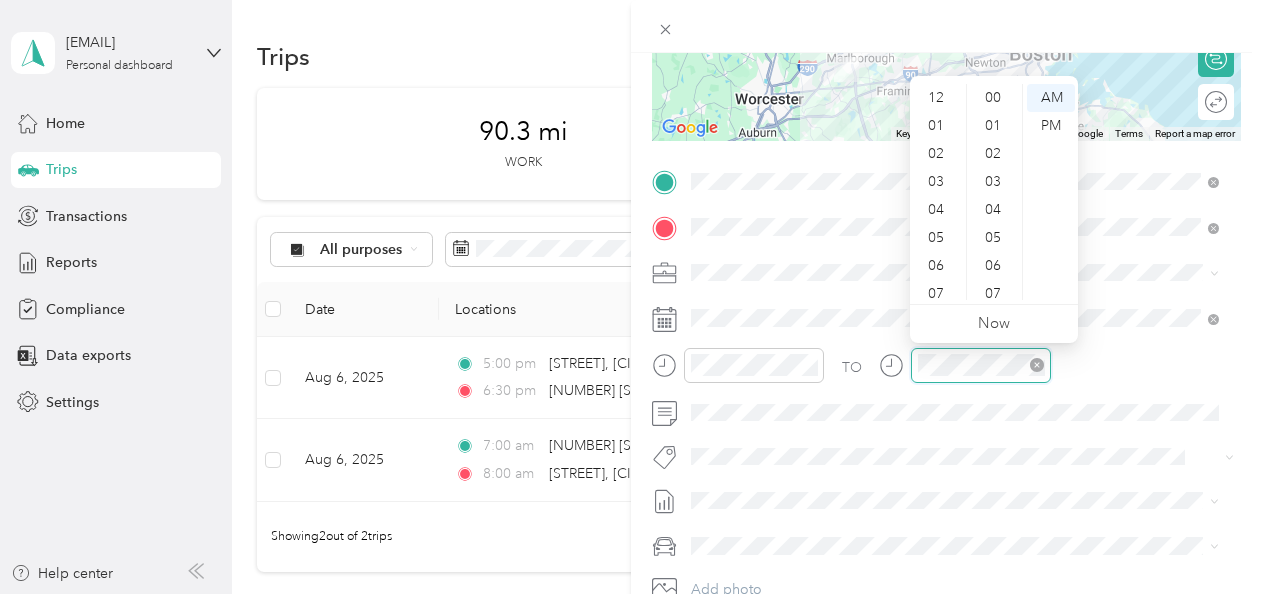 scroll, scrollTop: 868, scrollLeft: 0, axis: vertical 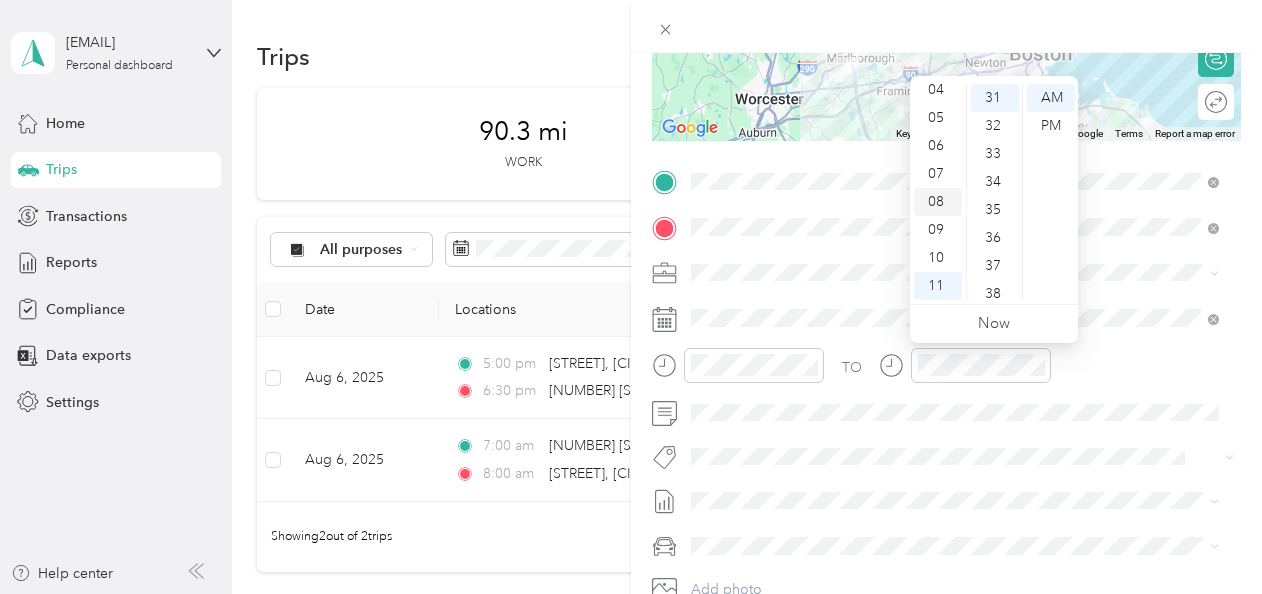 click on "08" at bounding box center [938, 202] 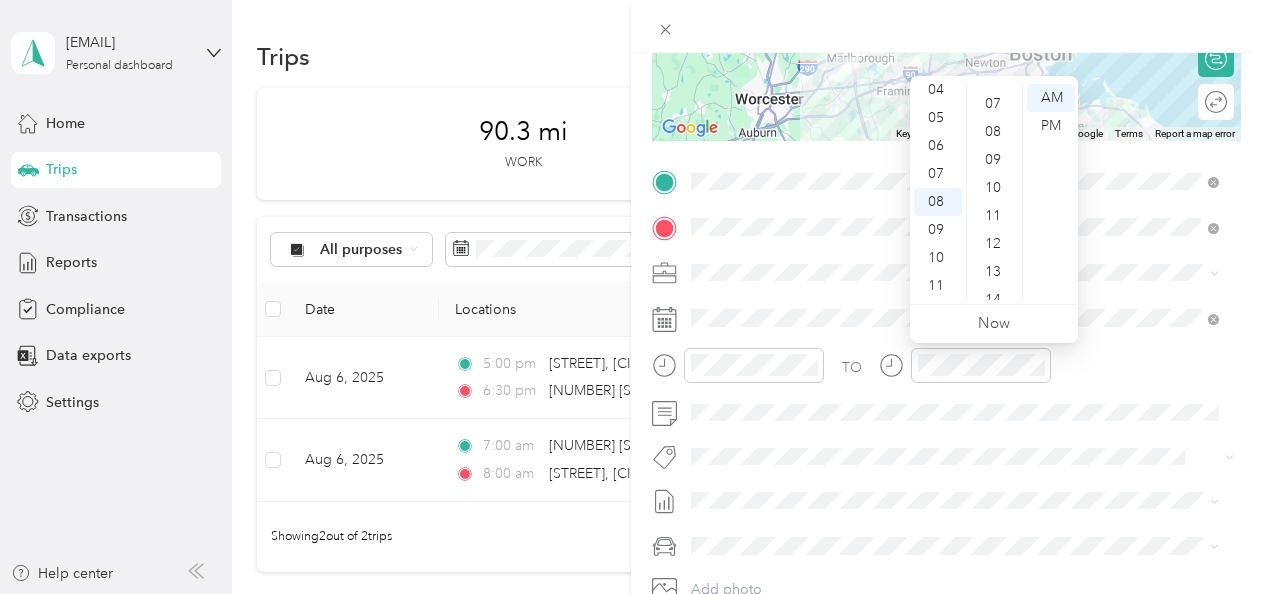 scroll, scrollTop: 0, scrollLeft: 0, axis: both 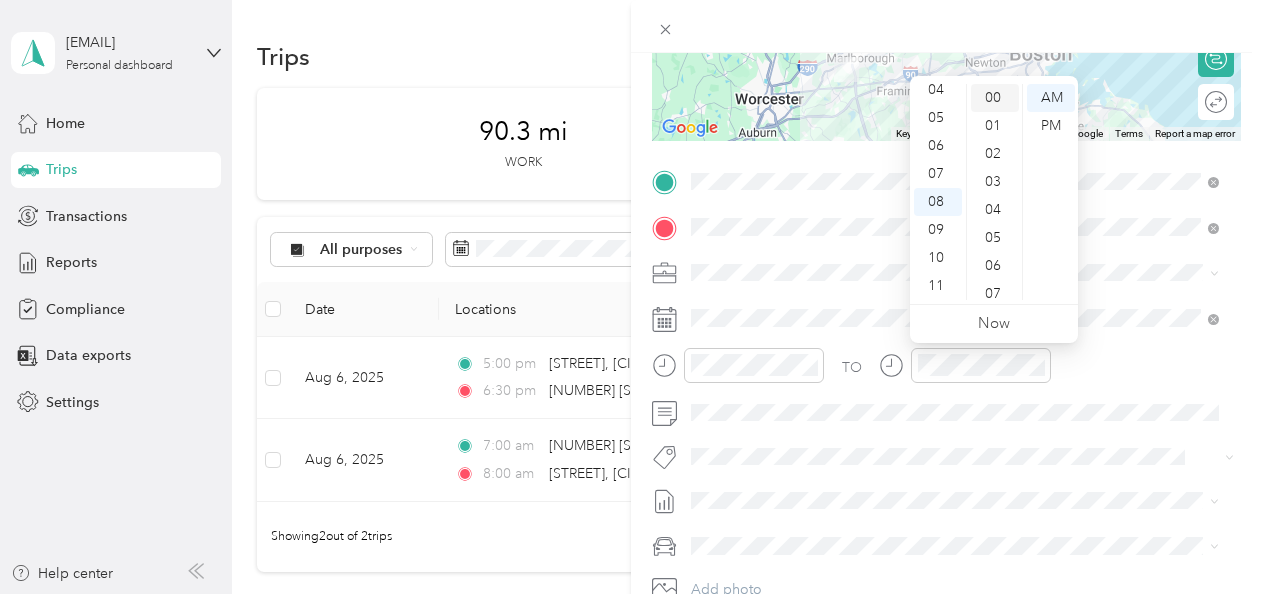 click on "00" at bounding box center [995, 98] 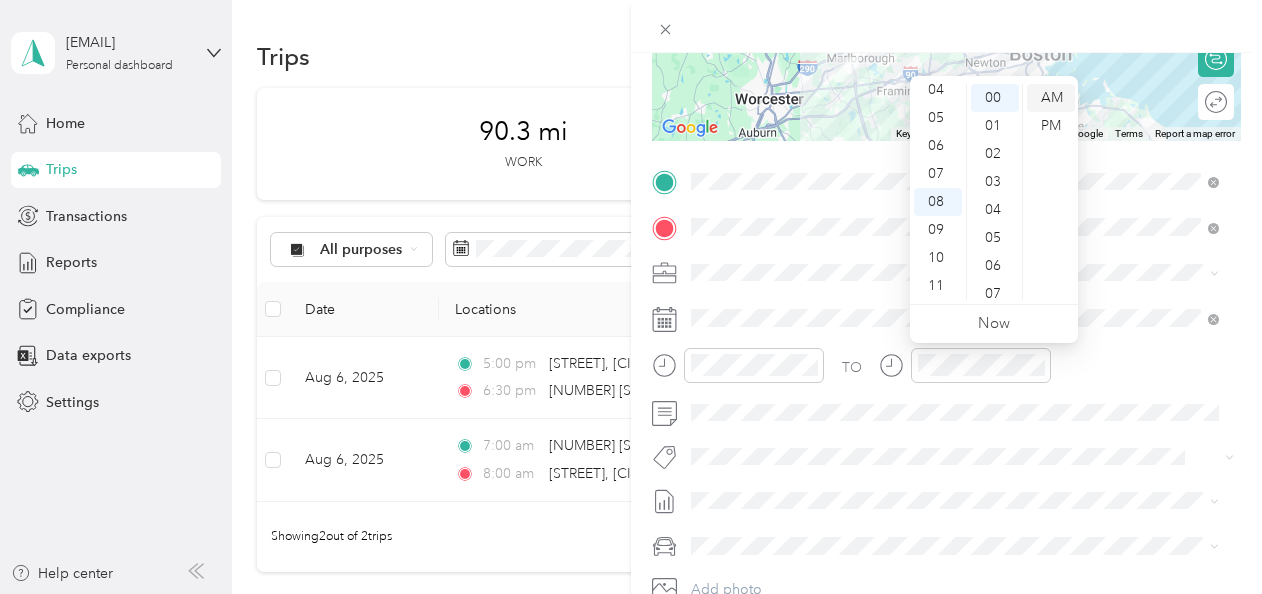 click on "AM" at bounding box center [1051, 98] 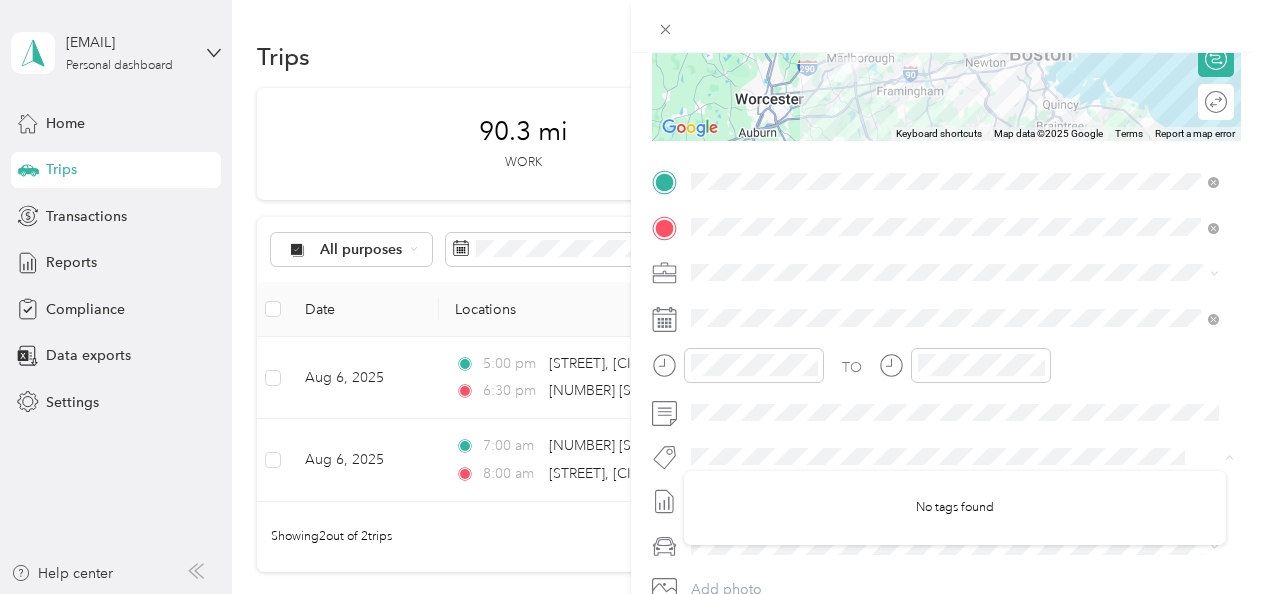 scroll, scrollTop: 455, scrollLeft: 0, axis: vertical 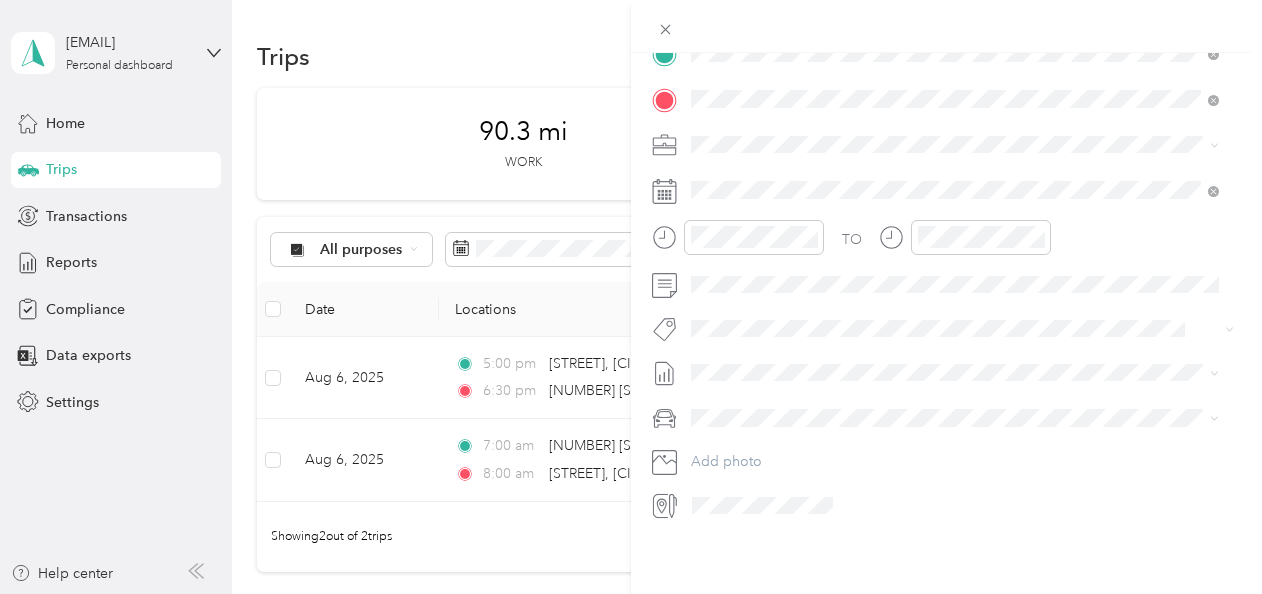 click on "New Trip Save This trip cannot be edited because it is either under review, approved, or paid. Contact your Team Manager to edit it. Miles ← Move left → Move right ↑ Move up ↓ Move down + Zoom in - Zoom out Home Jump left by 75% End Jump right by 75% Page Up Jump up by 75% Page Down Jump down by 75% Keyboard shortcuts Map Data Map data ©2025 Google Map data ©2025 Google 10 km  Click to toggle between metric and imperial units Terms Report a map error Edit route Calculate route Round trip TO Add photo" at bounding box center (946, 350) 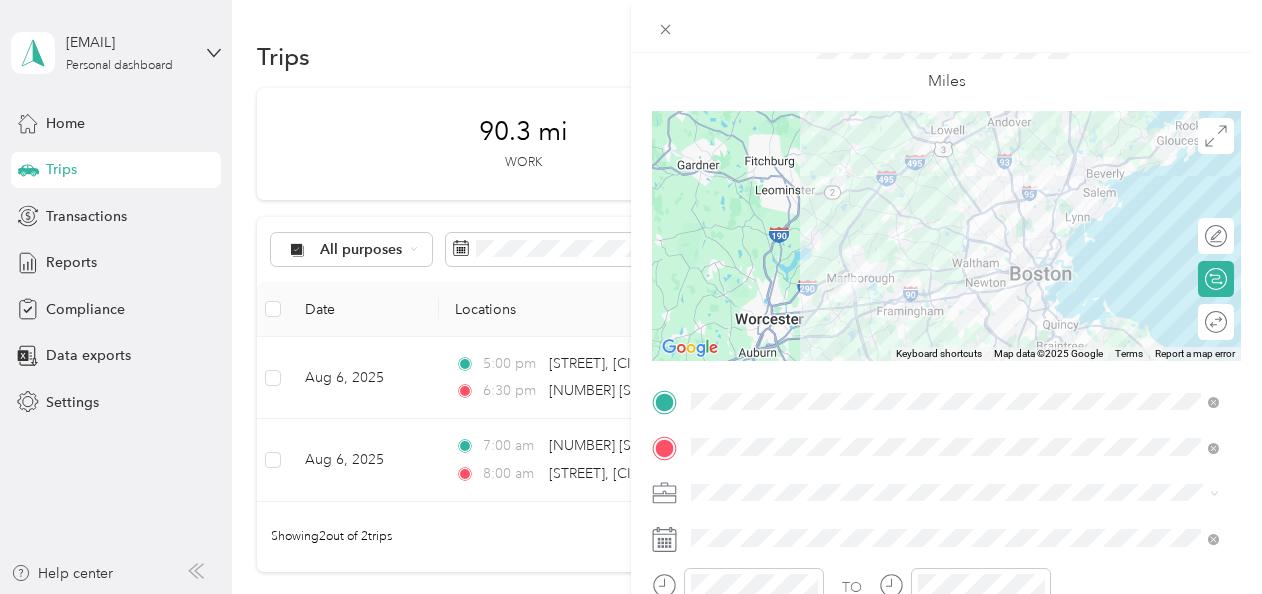 scroll, scrollTop: 0, scrollLeft: 0, axis: both 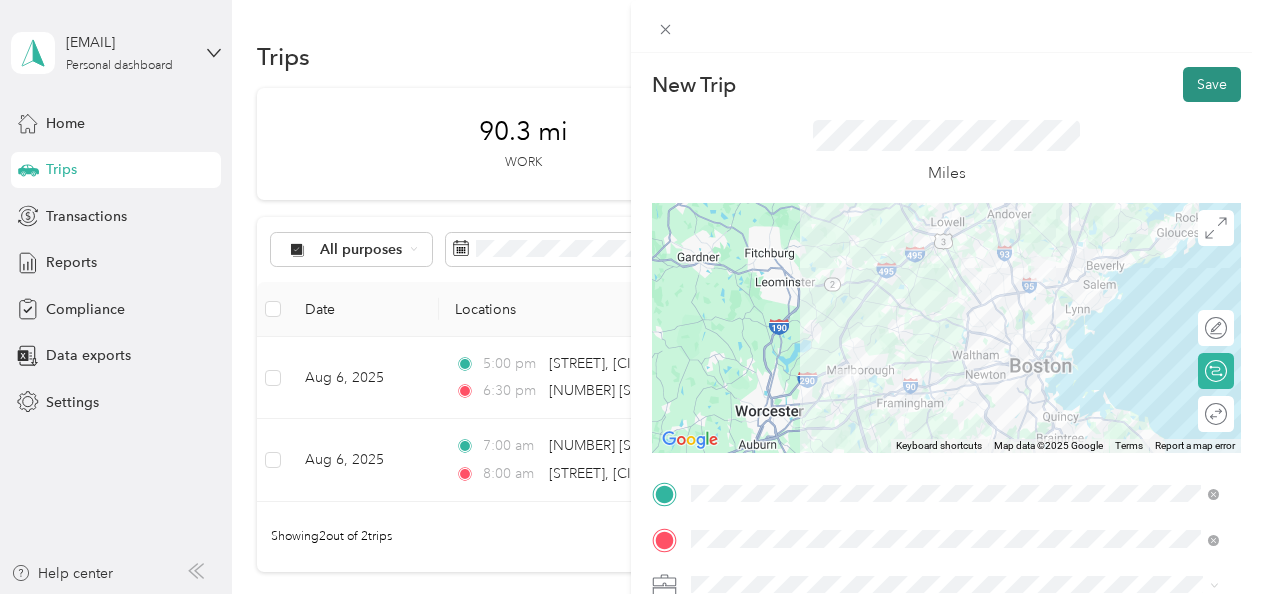 click on "Save" at bounding box center (1212, 84) 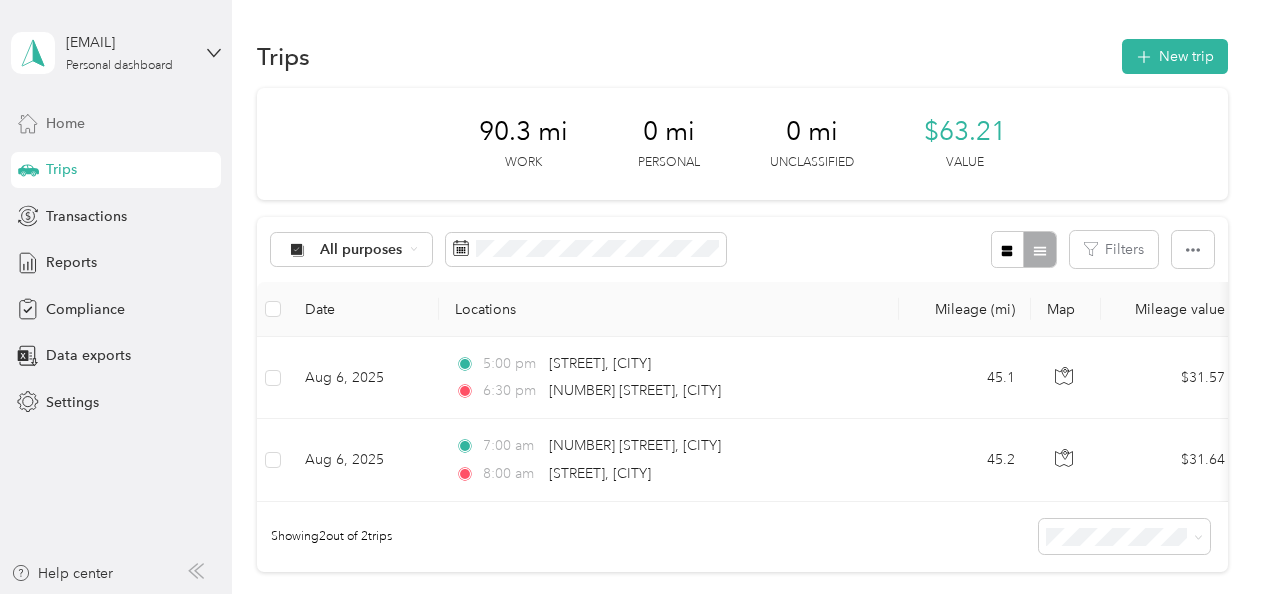 click on "Home" at bounding box center [65, 123] 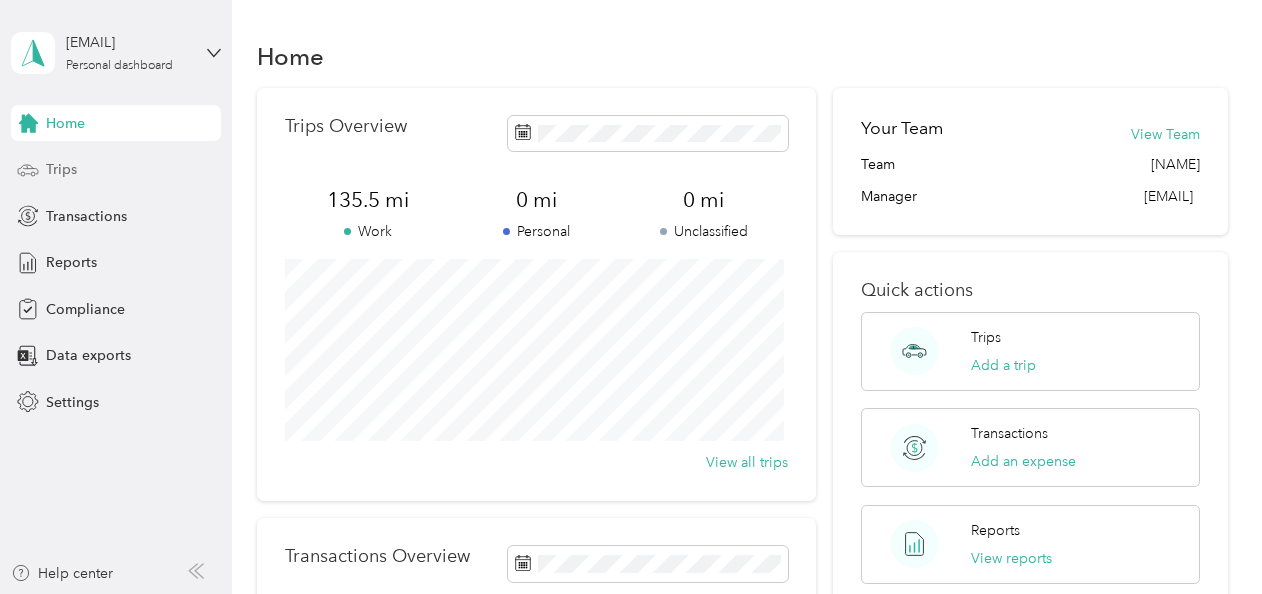click on "Trips" at bounding box center (61, 169) 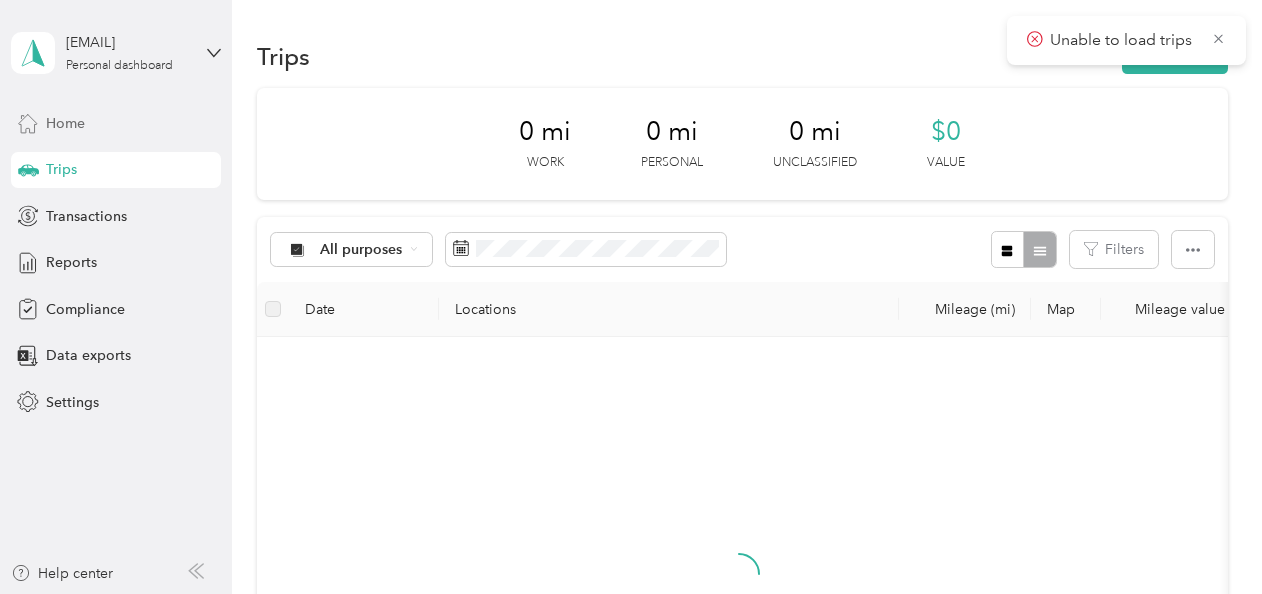 click on "Home" at bounding box center (65, 123) 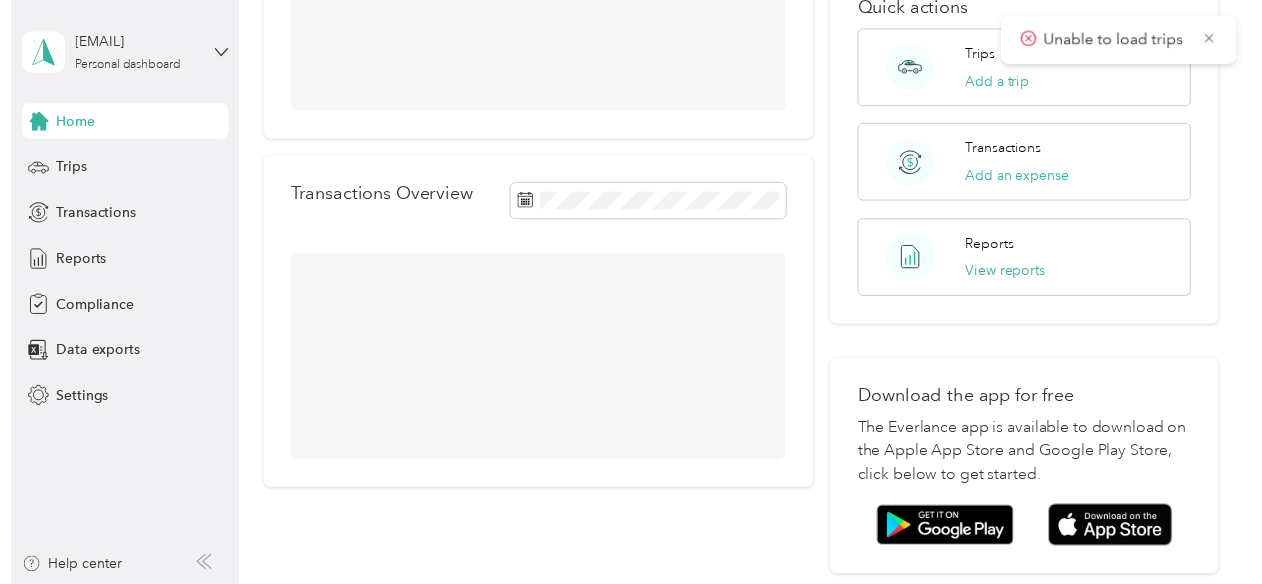 scroll, scrollTop: 0, scrollLeft: 0, axis: both 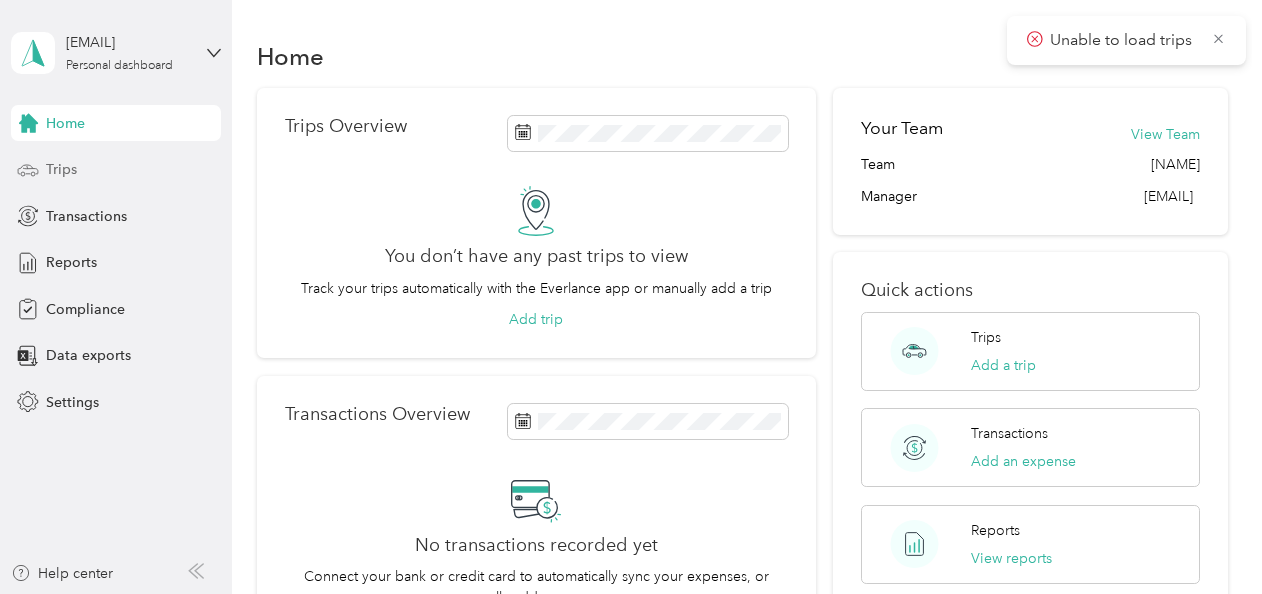 click on "Trips" at bounding box center [61, 169] 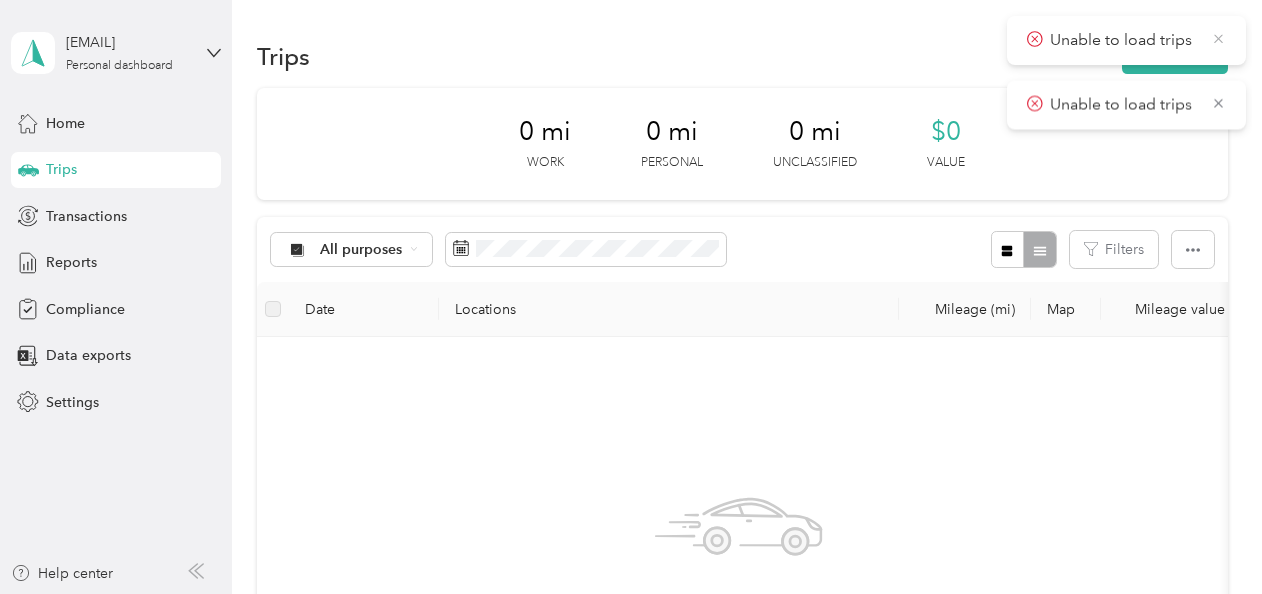 click 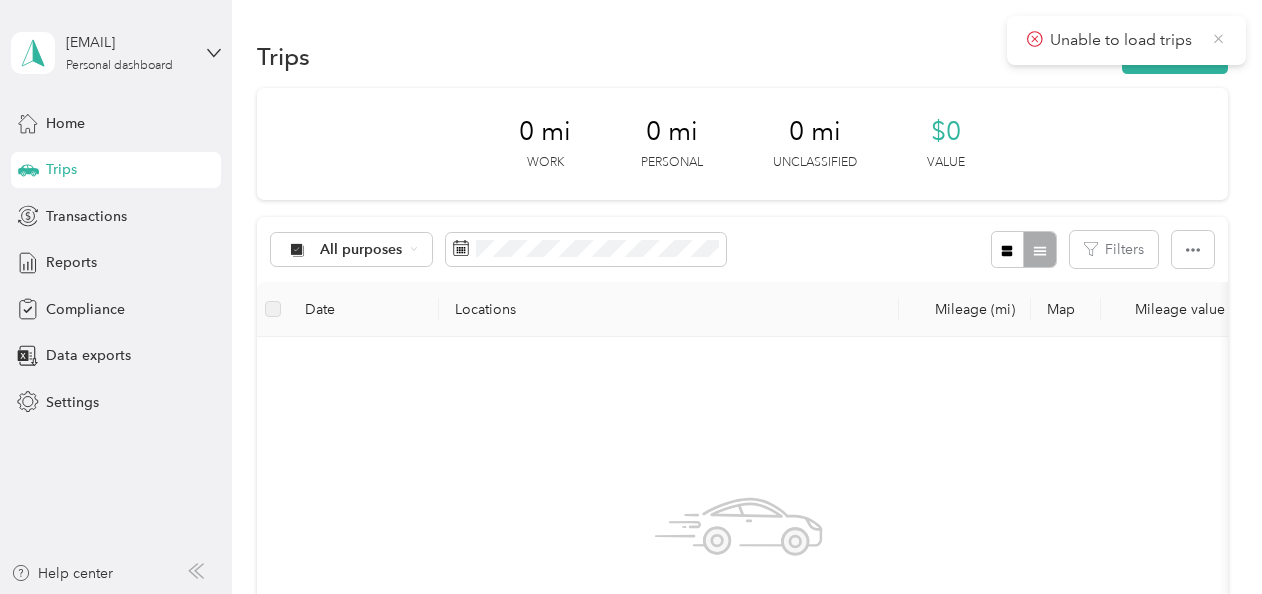 click 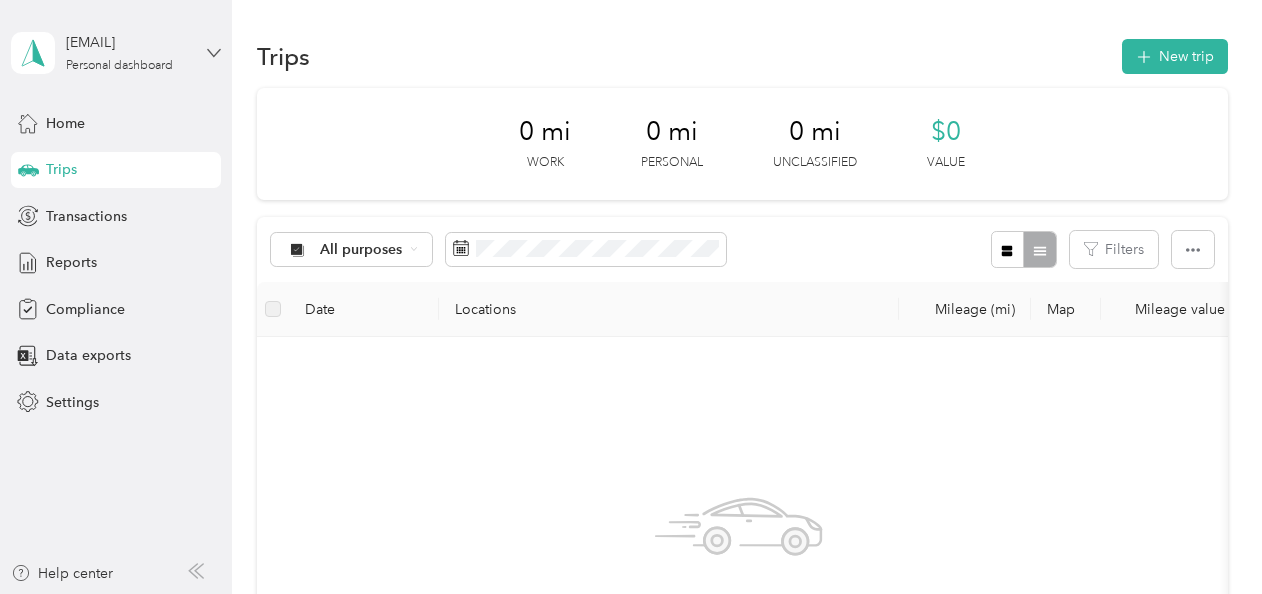 click 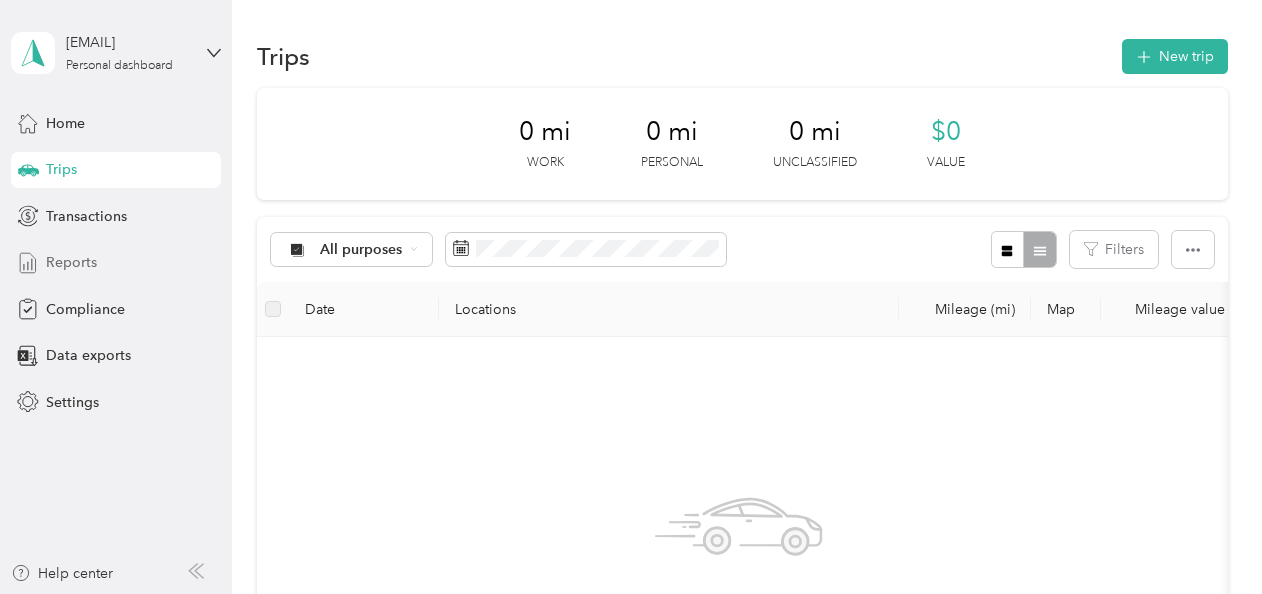 click on "Reports" at bounding box center [116, 263] 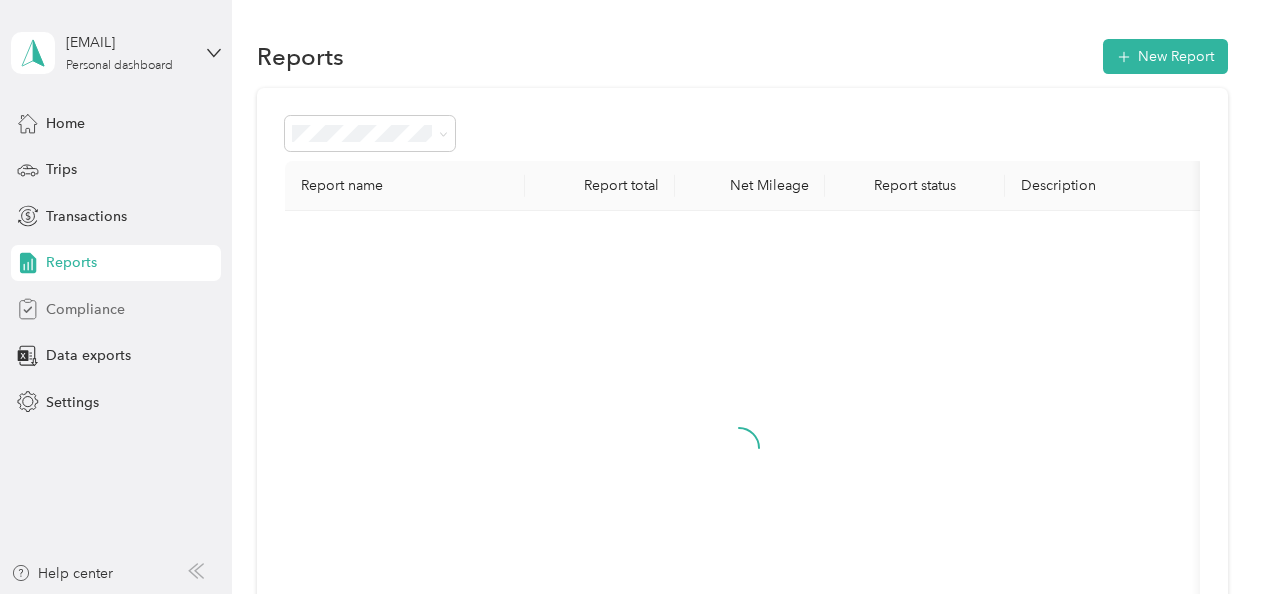 click on "Compliance" at bounding box center (85, 309) 